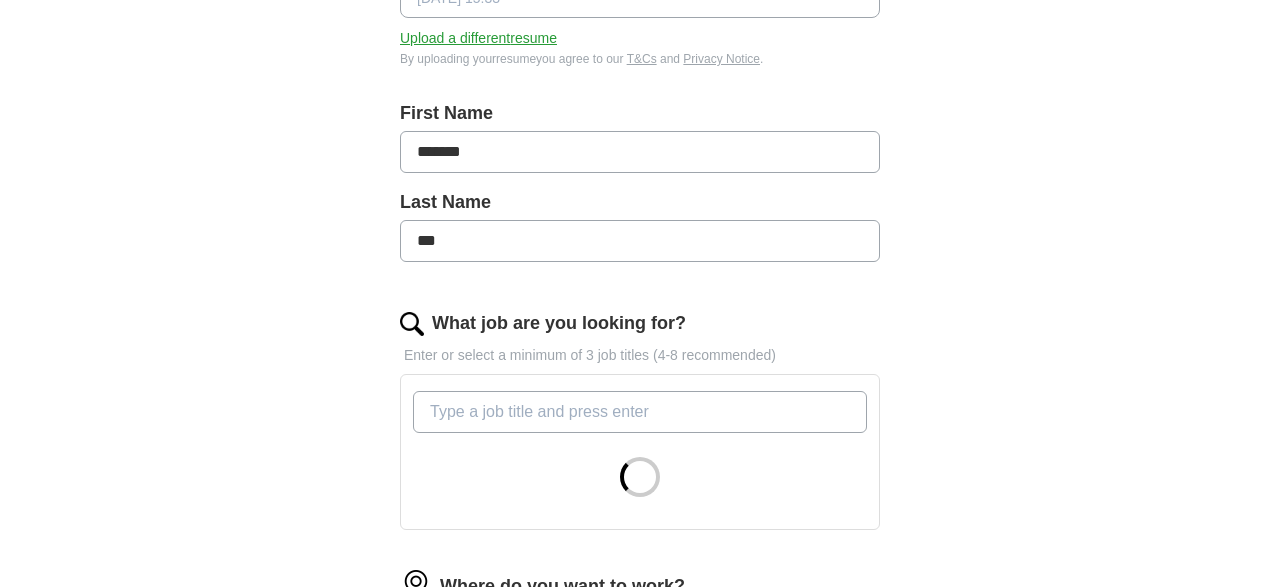 scroll, scrollTop: 416, scrollLeft: 0, axis: vertical 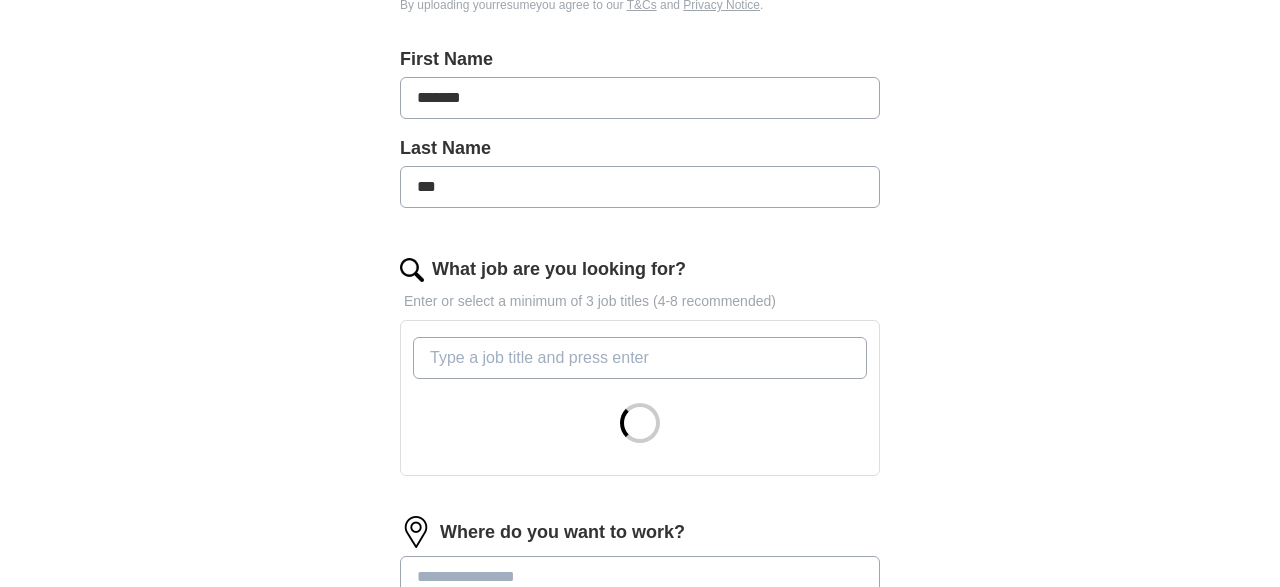 click on "What job are you looking for?" at bounding box center [640, 358] 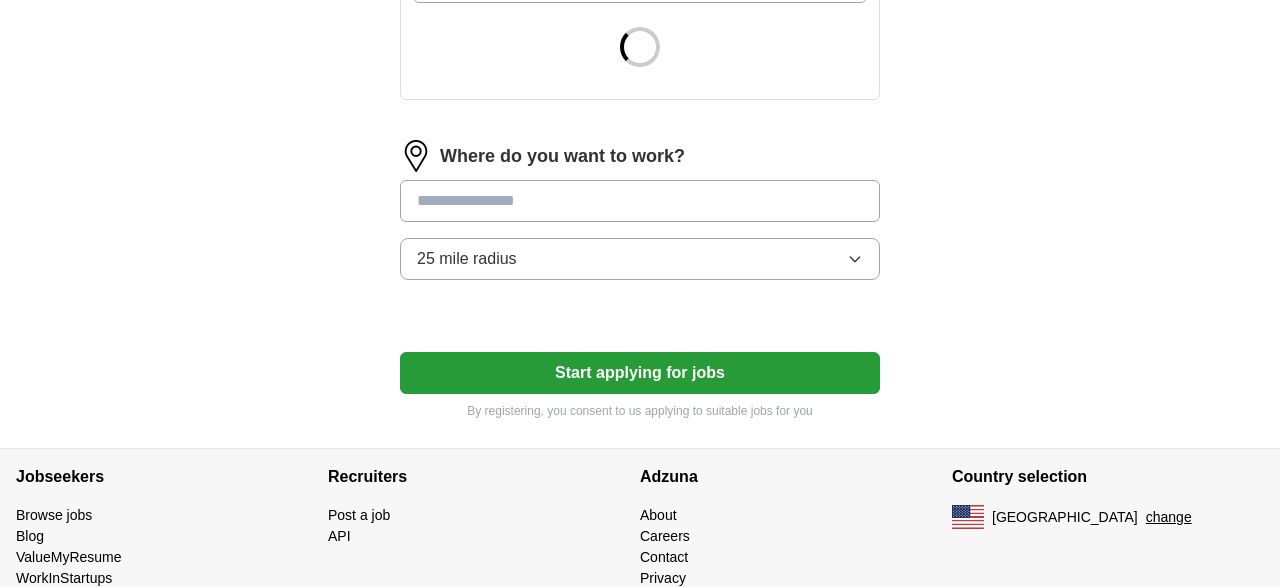 scroll, scrollTop: 832, scrollLeft: 0, axis: vertical 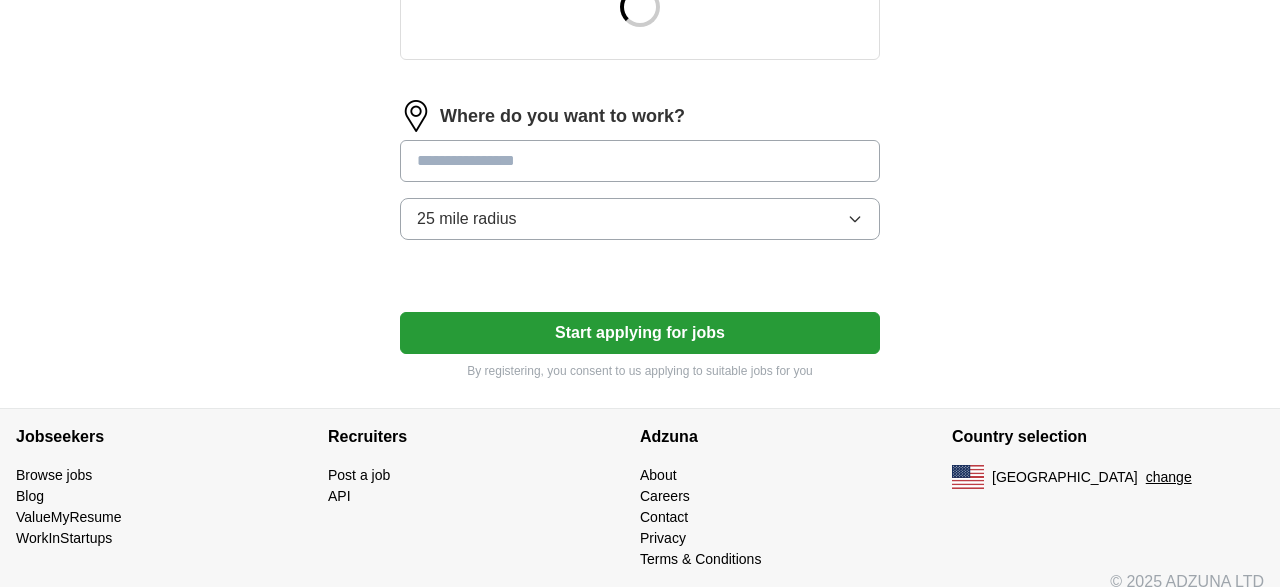 type on "BUDGET ANALYST" 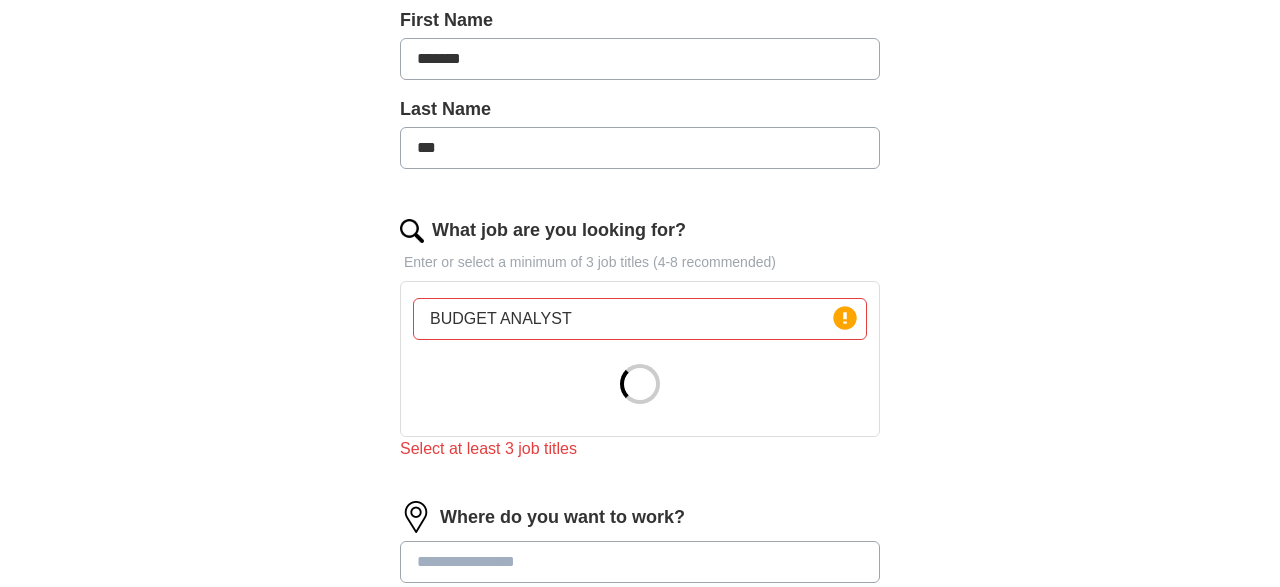 scroll, scrollTop: 456, scrollLeft: 0, axis: vertical 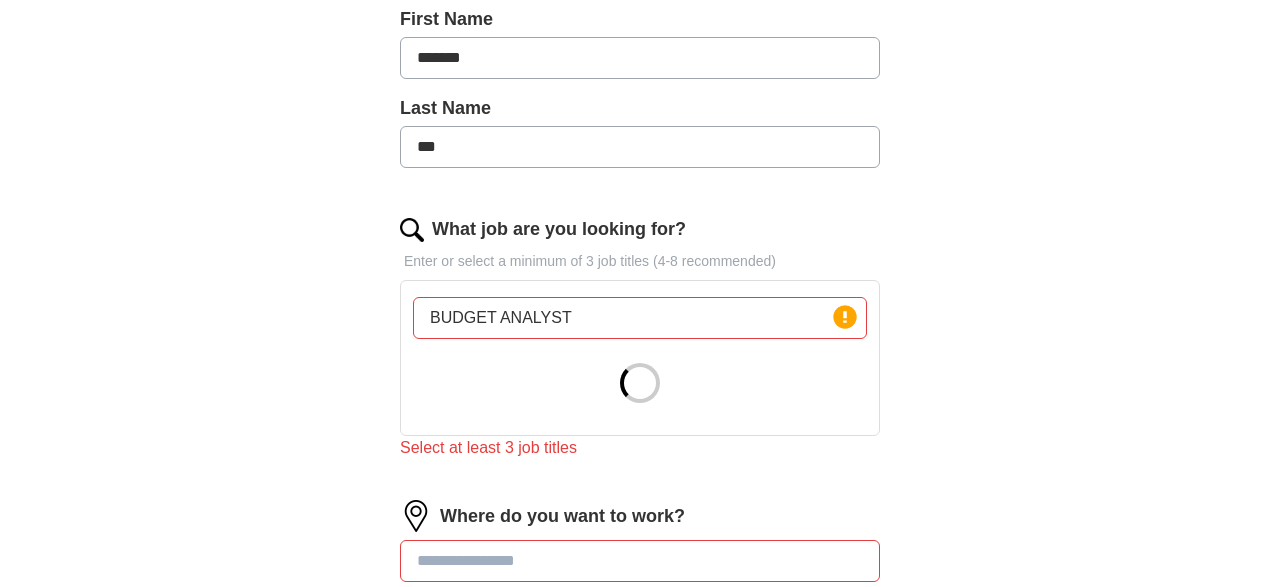 click on "BUDGET ANALYST" at bounding box center [640, 318] 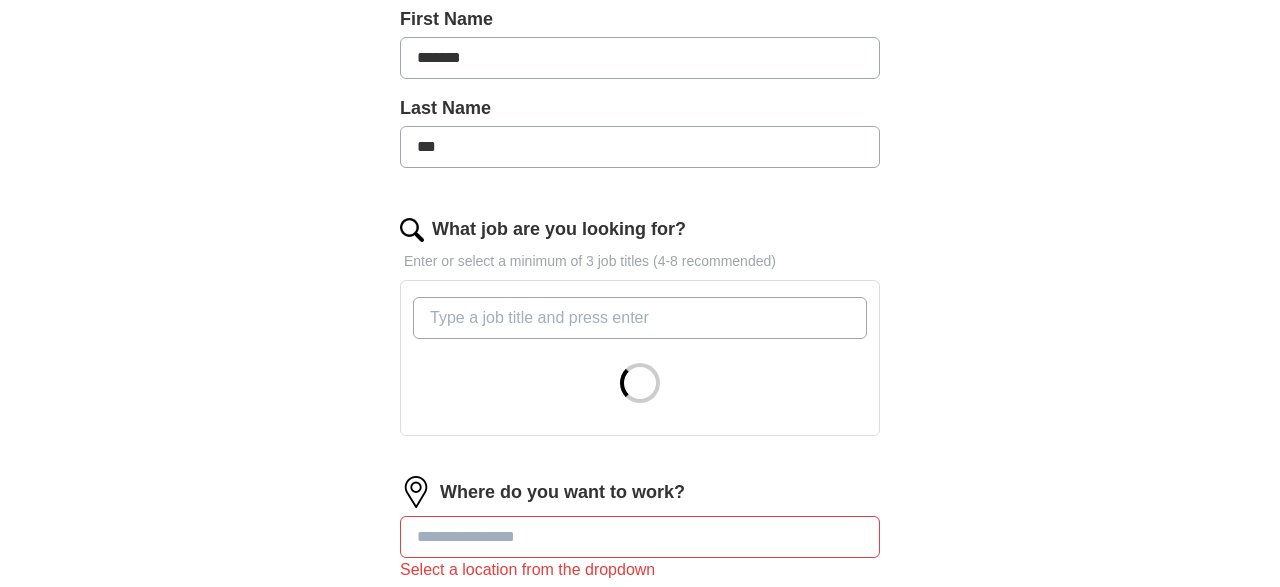 type on "j" 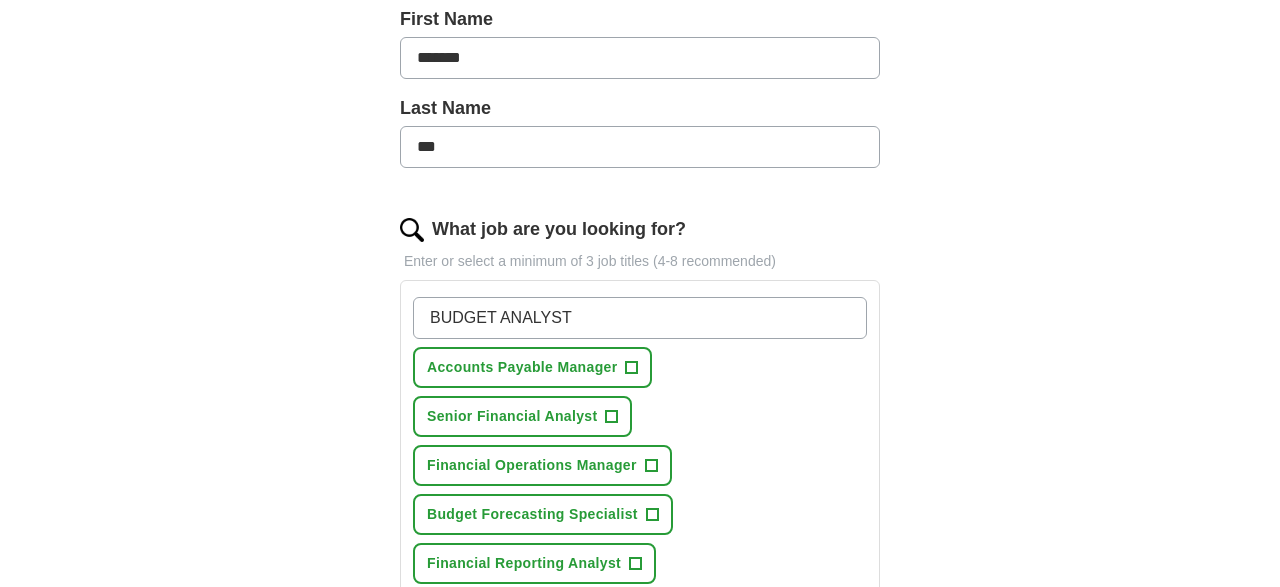 type on "BUDGET ANALYST" 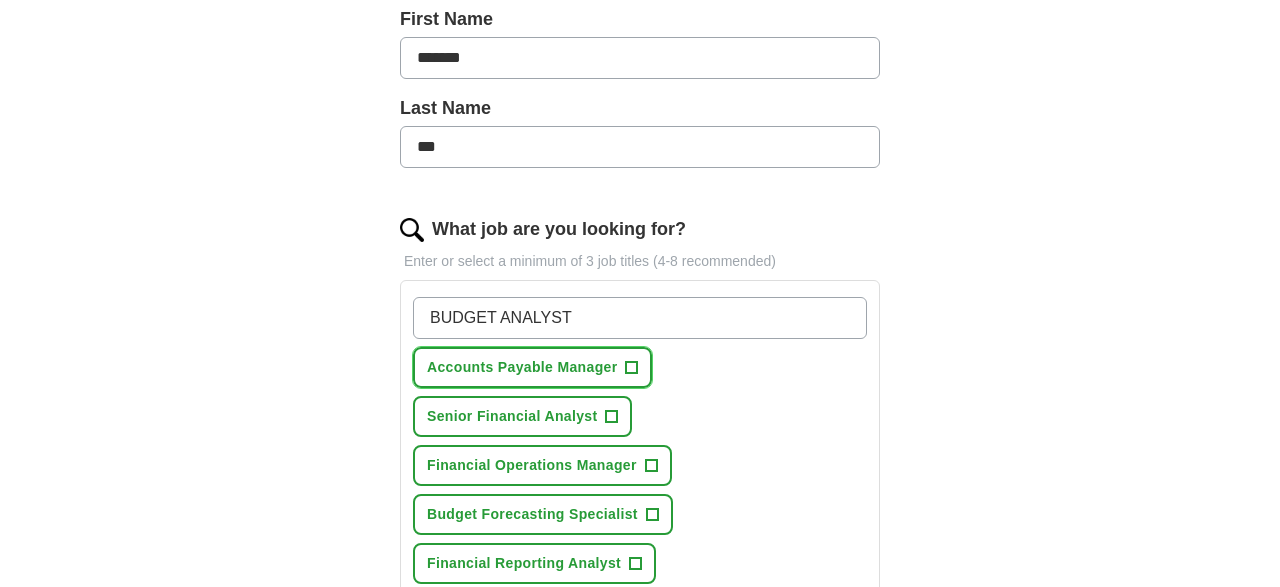 click on "Accounts Payable Manager +" at bounding box center [532, 367] 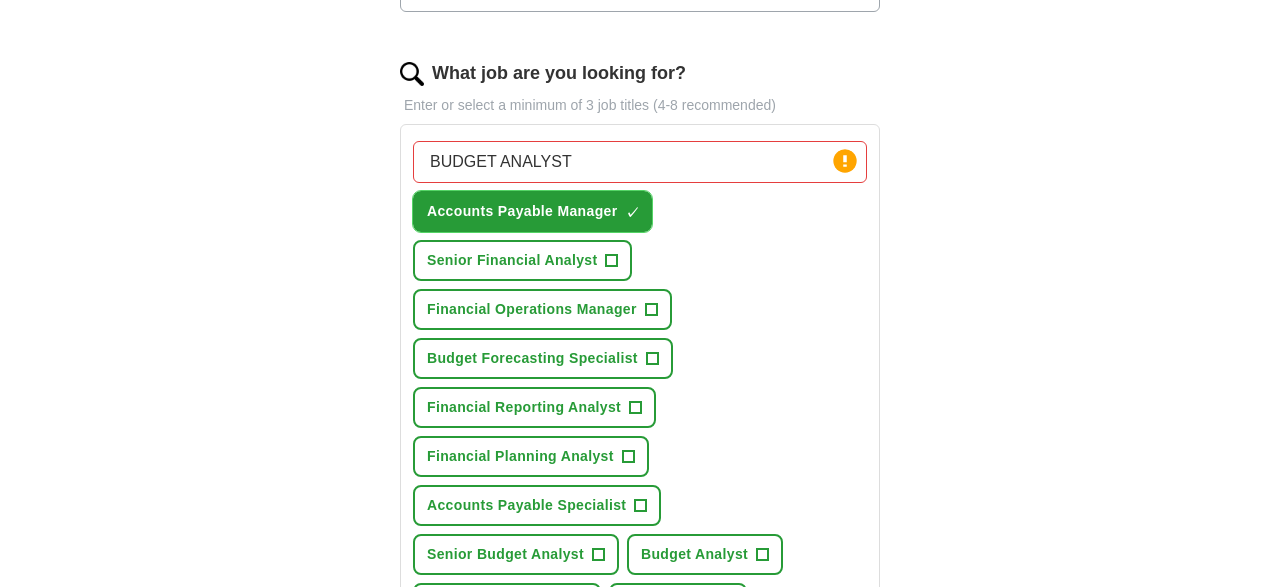 scroll, scrollTop: 615, scrollLeft: 0, axis: vertical 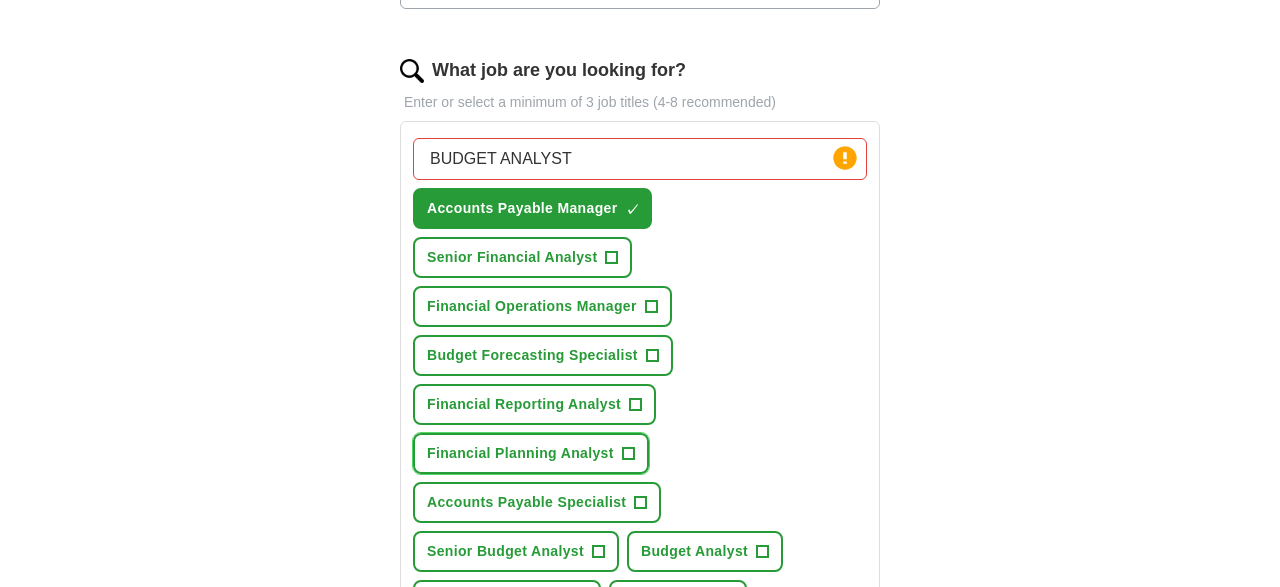 click on "Financial Planning Analyst +" at bounding box center [531, 453] 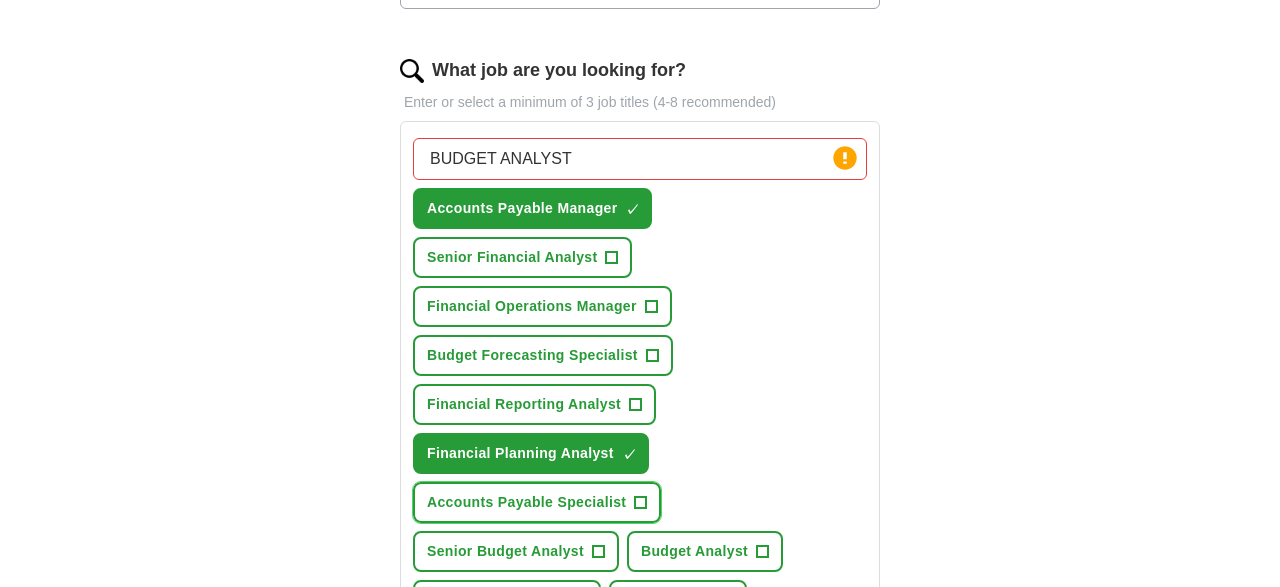 click on "+" at bounding box center (641, 503) 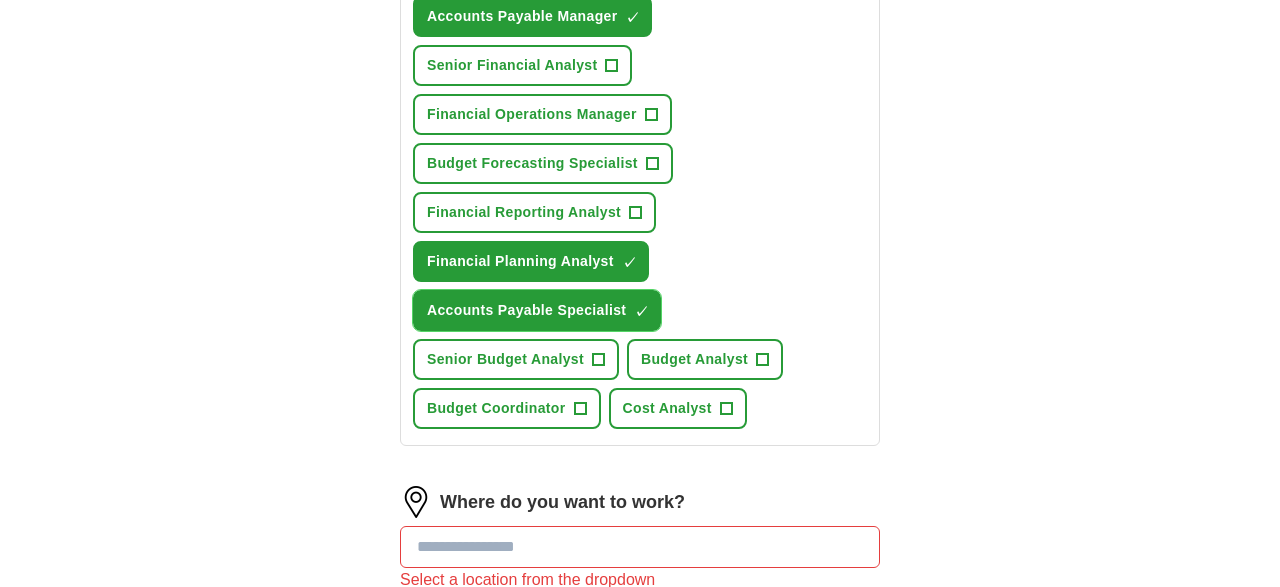 scroll, scrollTop: 814, scrollLeft: 0, axis: vertical 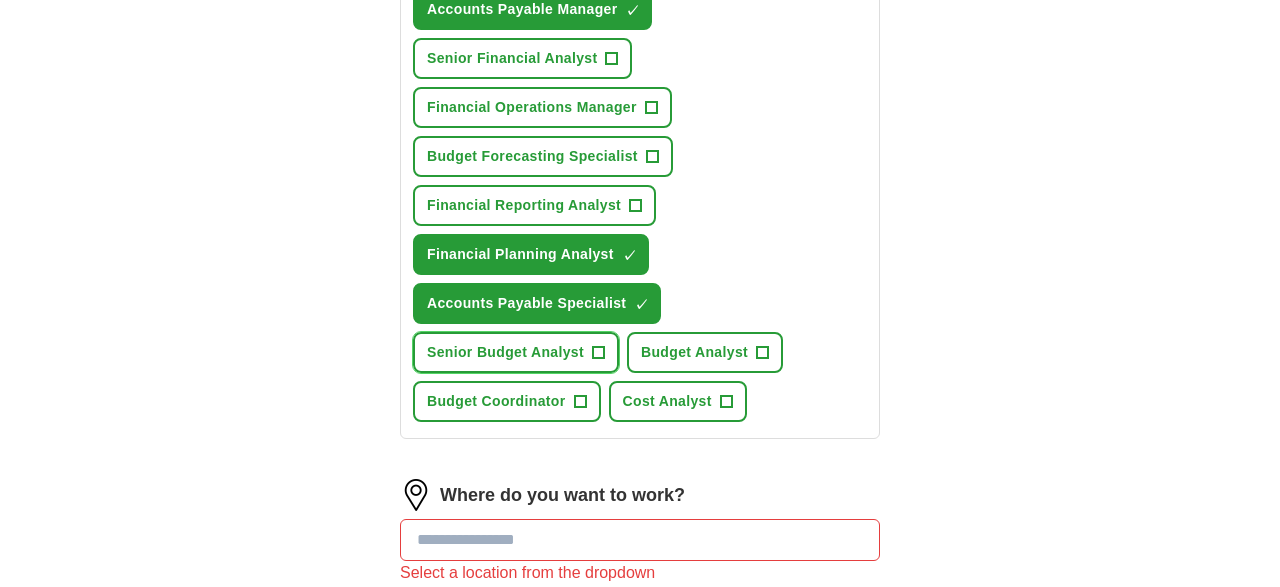 click on "Senior Budget Analyst +" at bounding box center [516, 352] 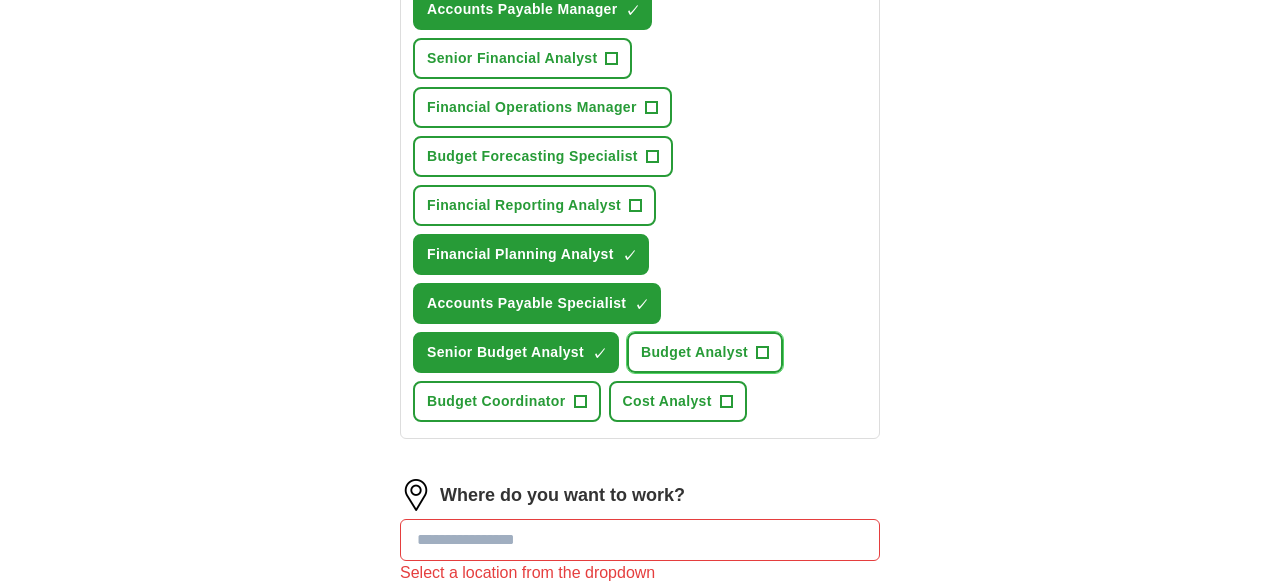 click on "Budget Analyst +" at bounding box center (705, 352) 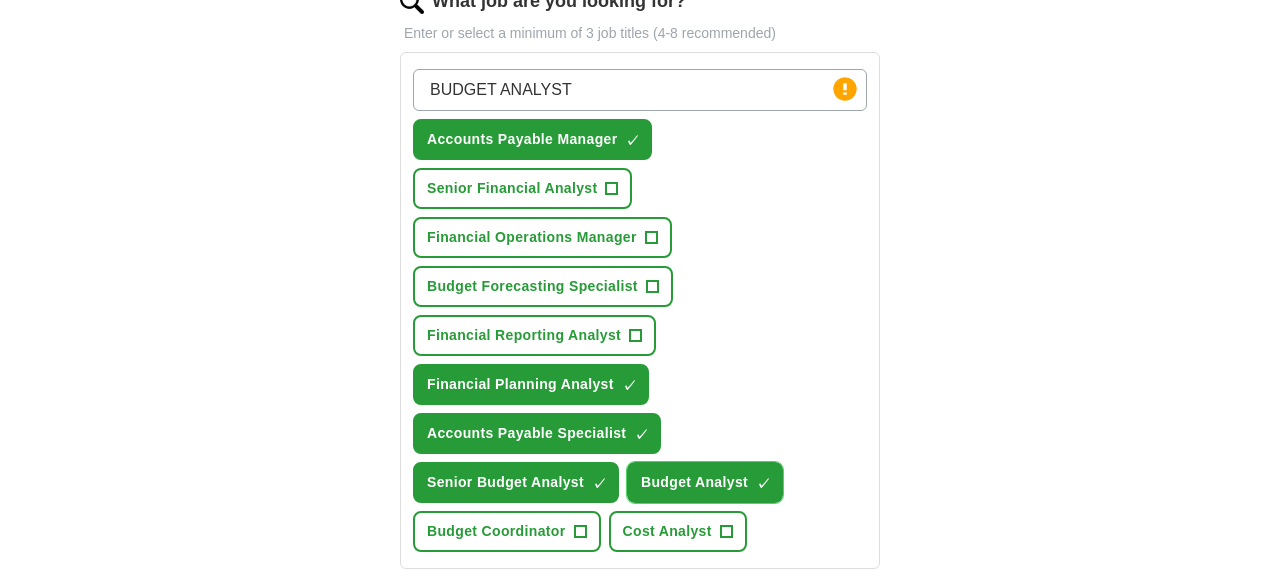scroll, scrollTop: 684, scrollLeft: 0, axis: vertical 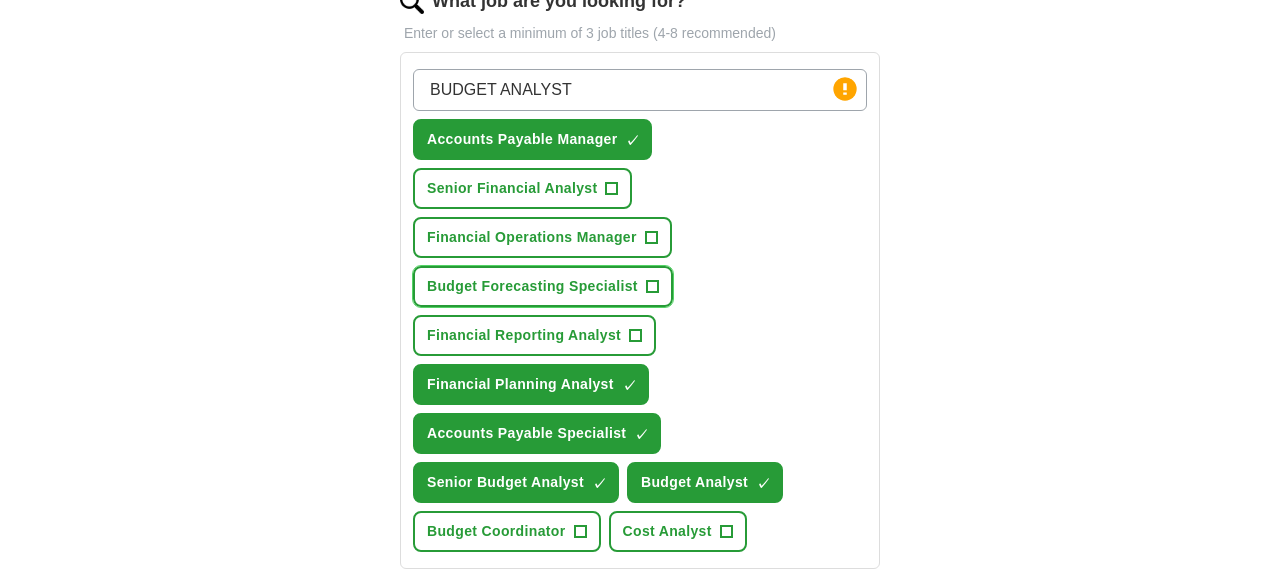 click on "Budget Forecasting Specialist +" at bounding box center (543, 286) 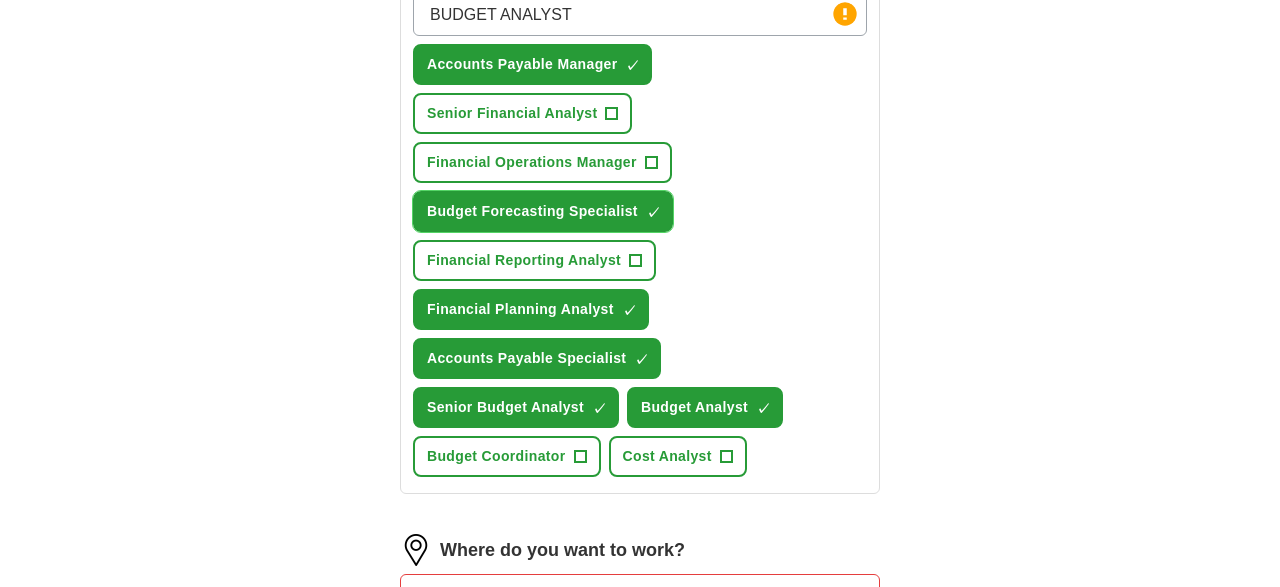 scroll, scrollTop: 763, scrollLeft: 0, axis: vertical 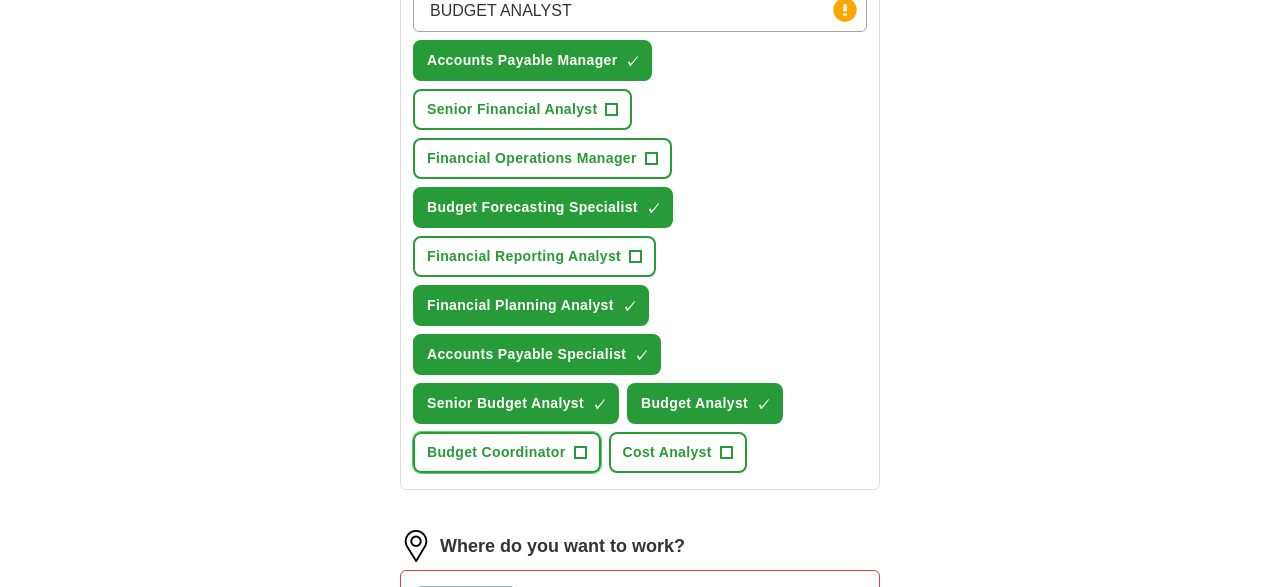 click on "Budget Coordinator +" at bounding box center [507, 452] 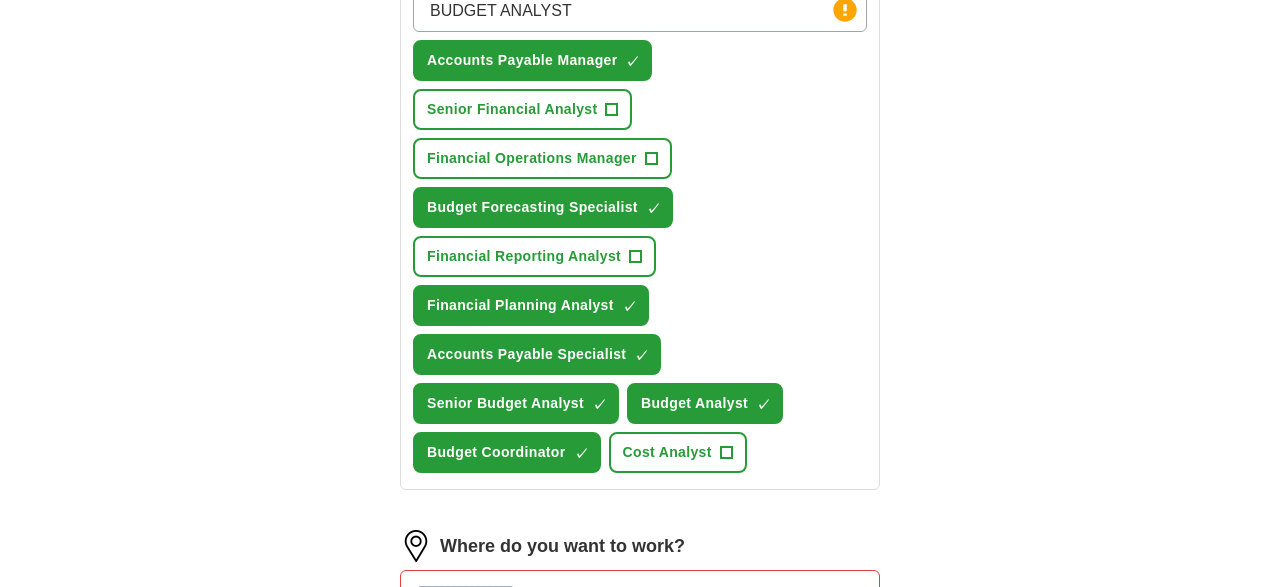 click on "Financial Reporting Analyst +" at bounding box center [534, 256] 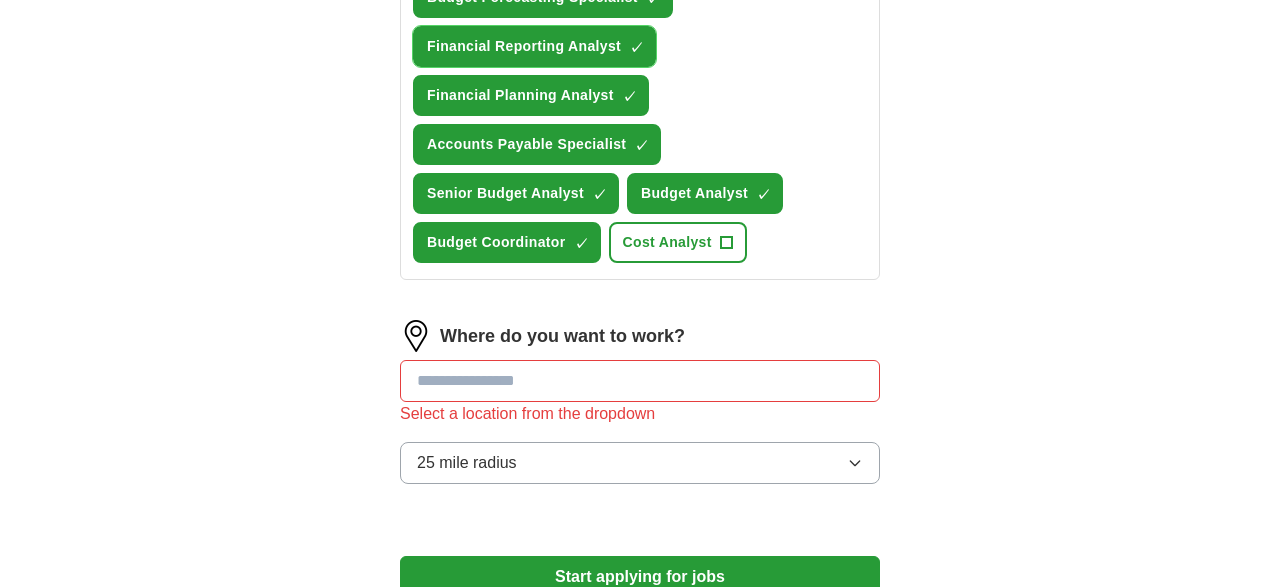 scroll, scrollTop: 978, scrollLeft: 0, axis: vertical 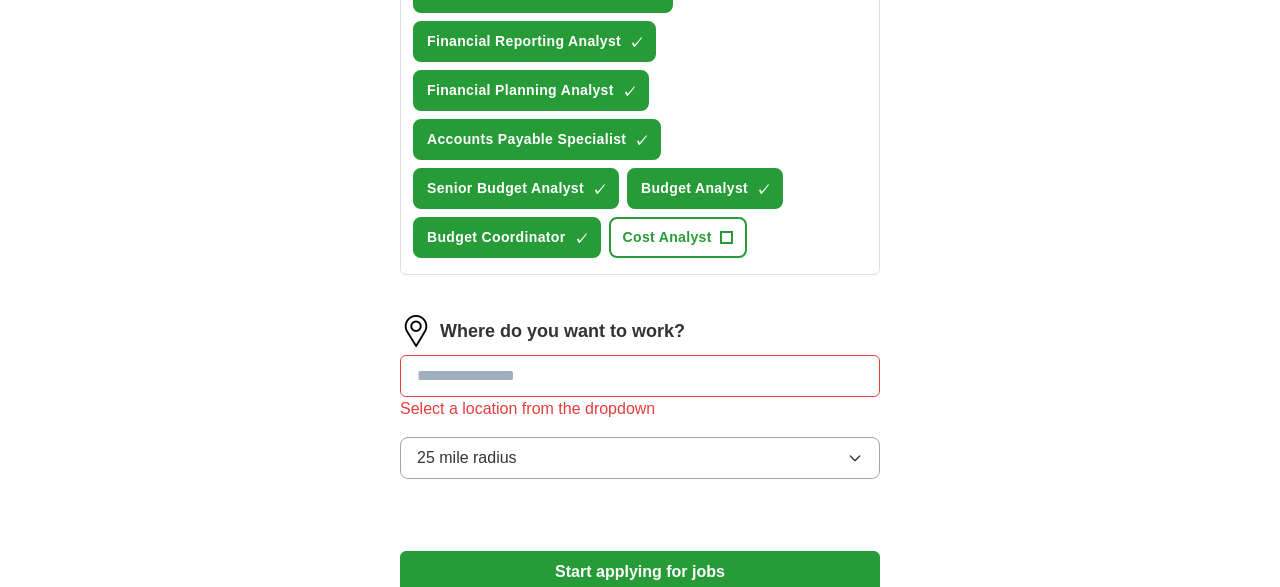 click at bounding box center (640, 376) 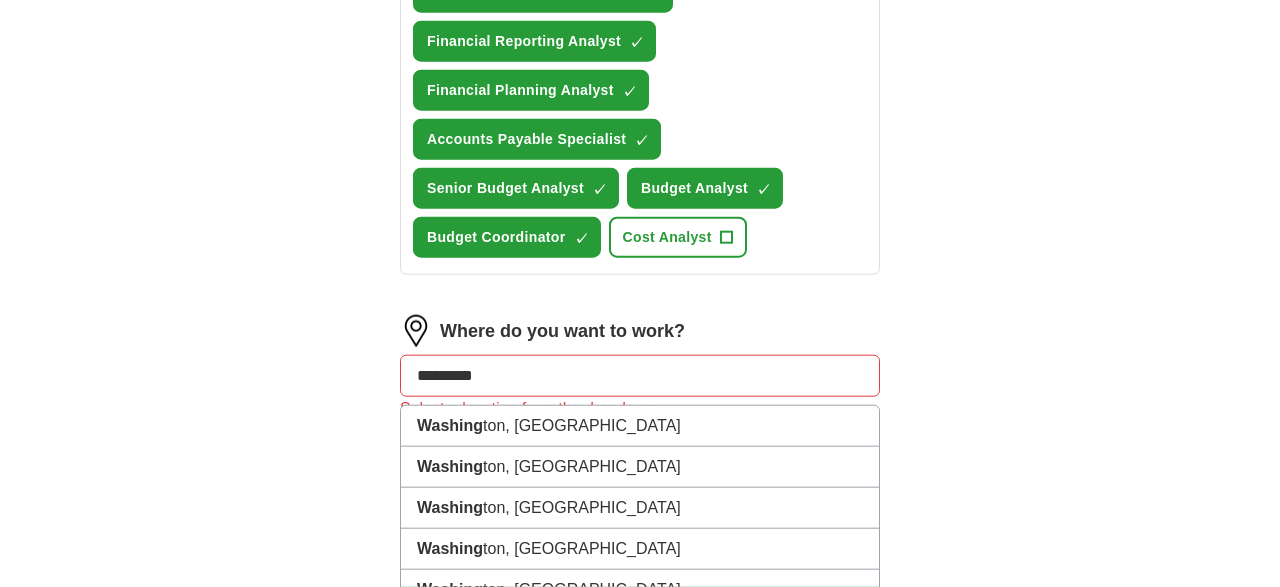 type on "**********" 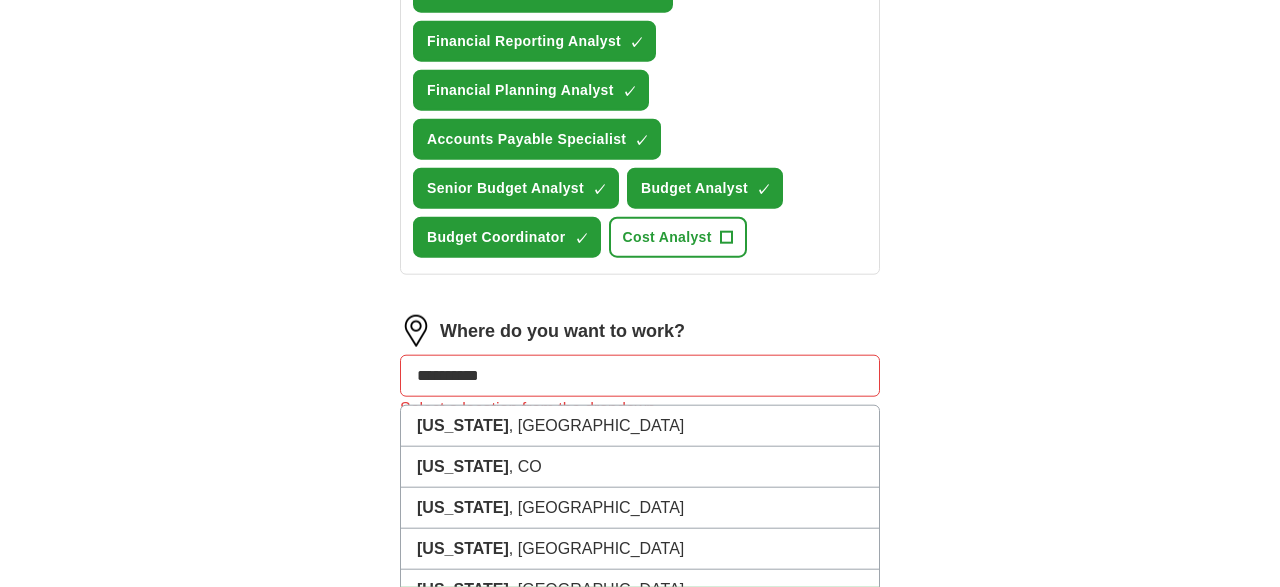 click on "Washington , DC" at bounding box center (640, 426) 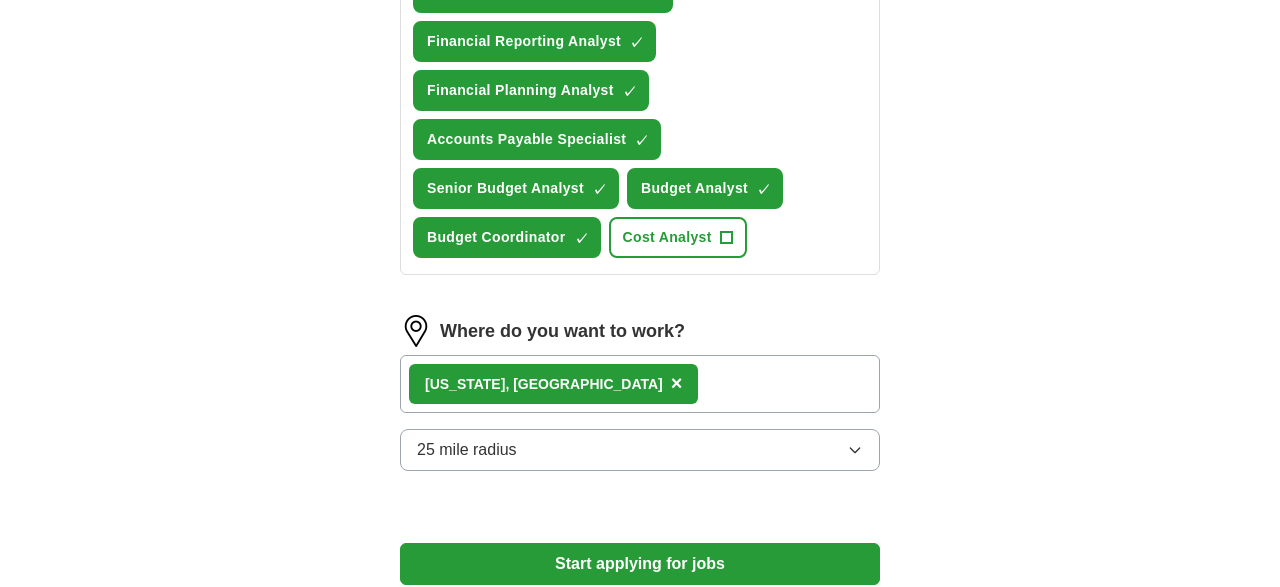 click on "Washington , DC ×" at bounding box center (640, 384) 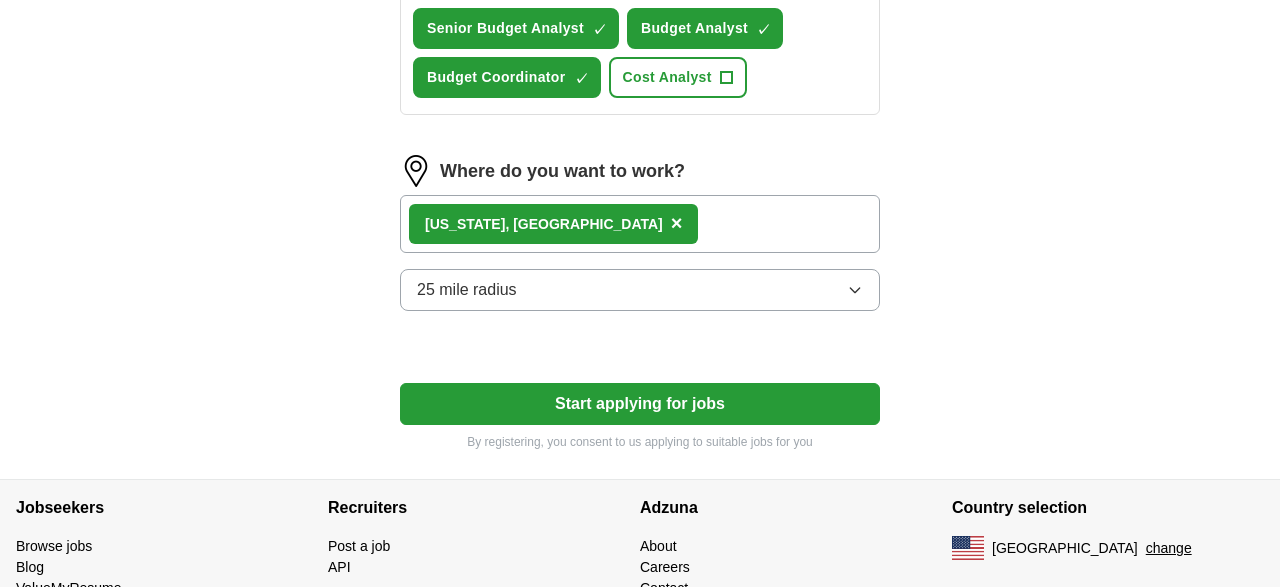 scroll, scrollTop: 1139, scrollLeft: 0, axis: vertical 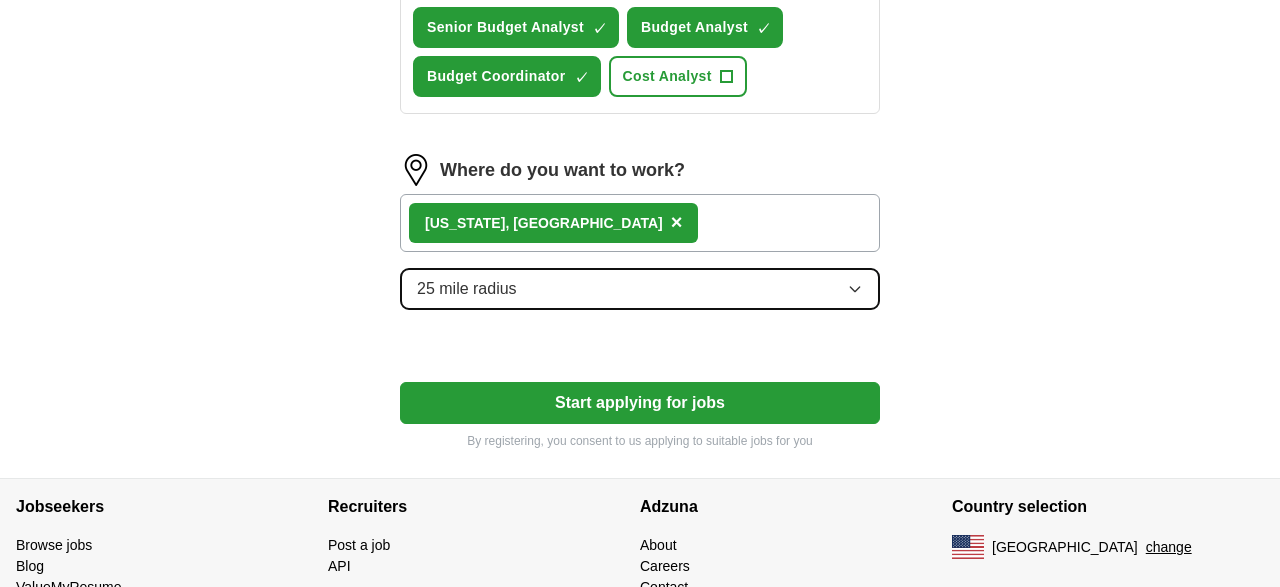 click 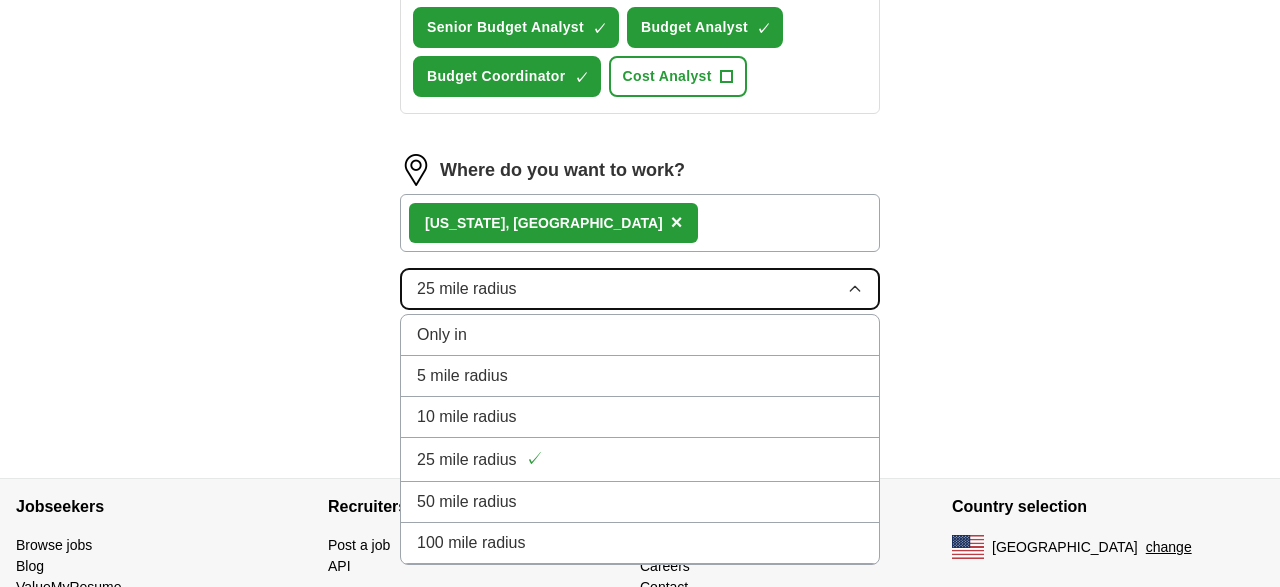 click on "25 mile radius" at bounding box center [640, 289] 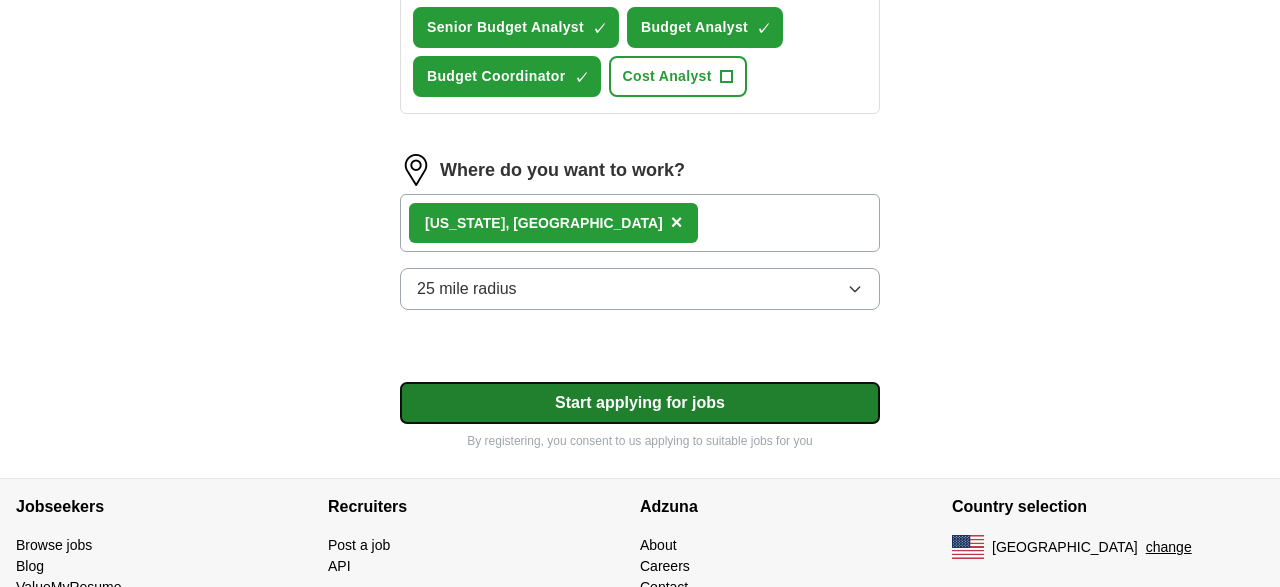 click on "Start applying for jobs" at bounding box center (640, 403) 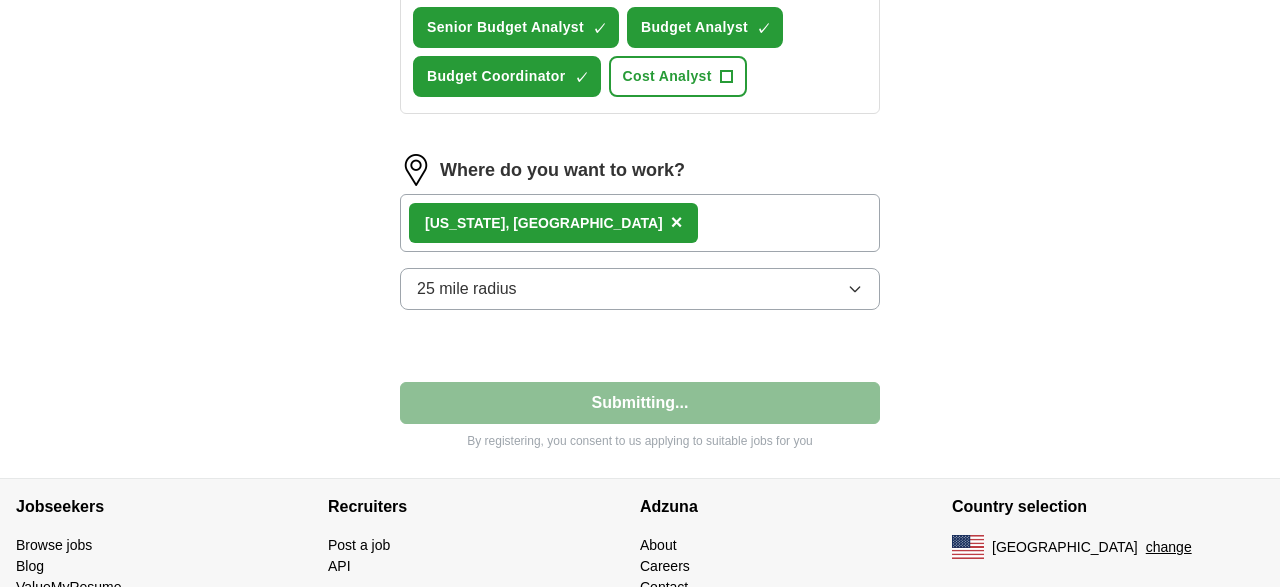 select on "**" 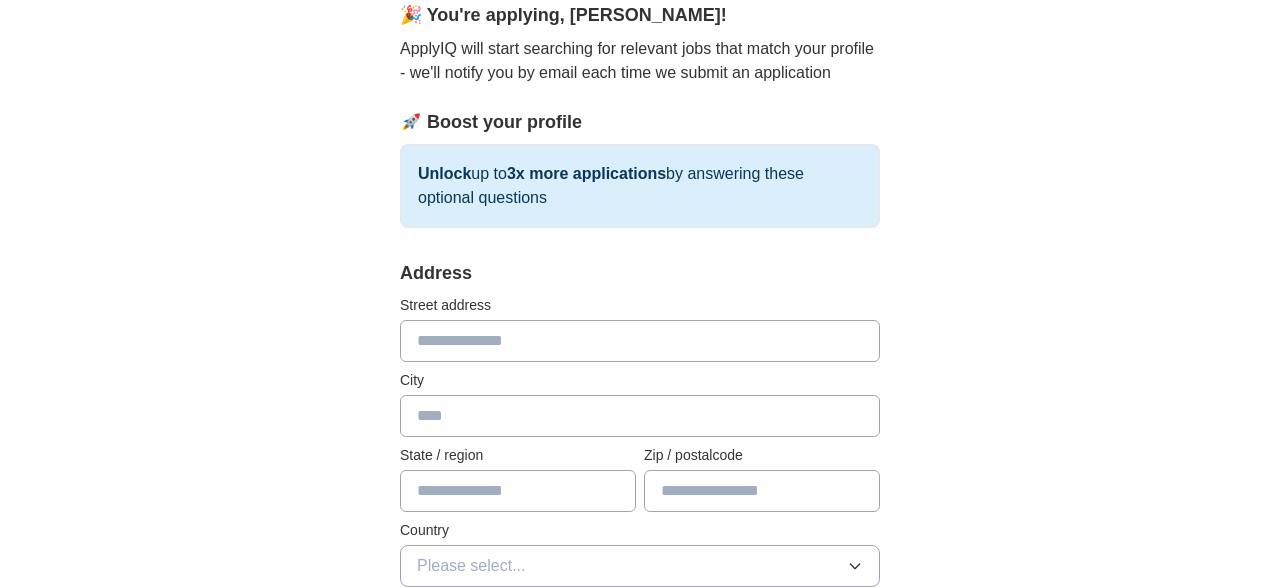 scroll, scrollTop: 192, scrollLeft: 0, axis: vertical 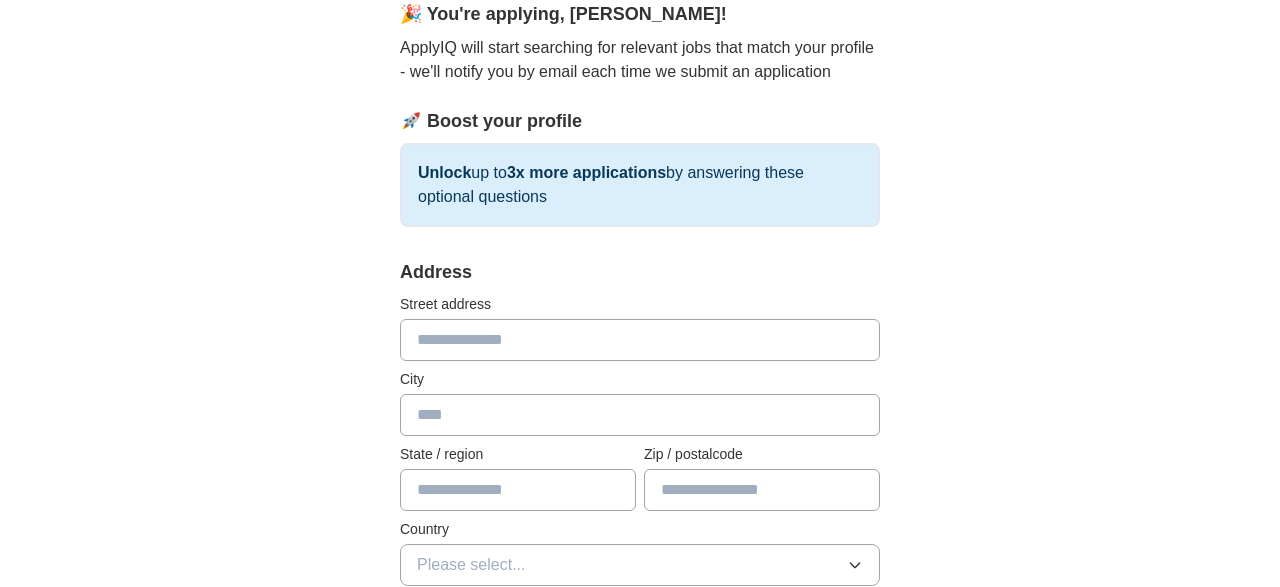 click at bounding box center (640, 340) 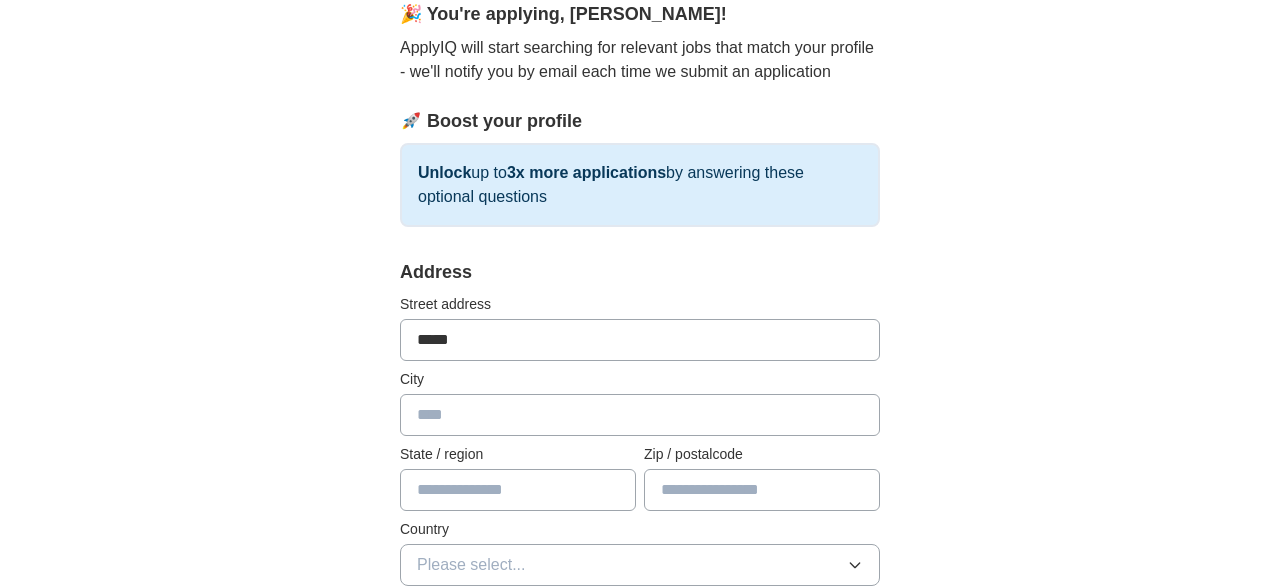 type on "****" 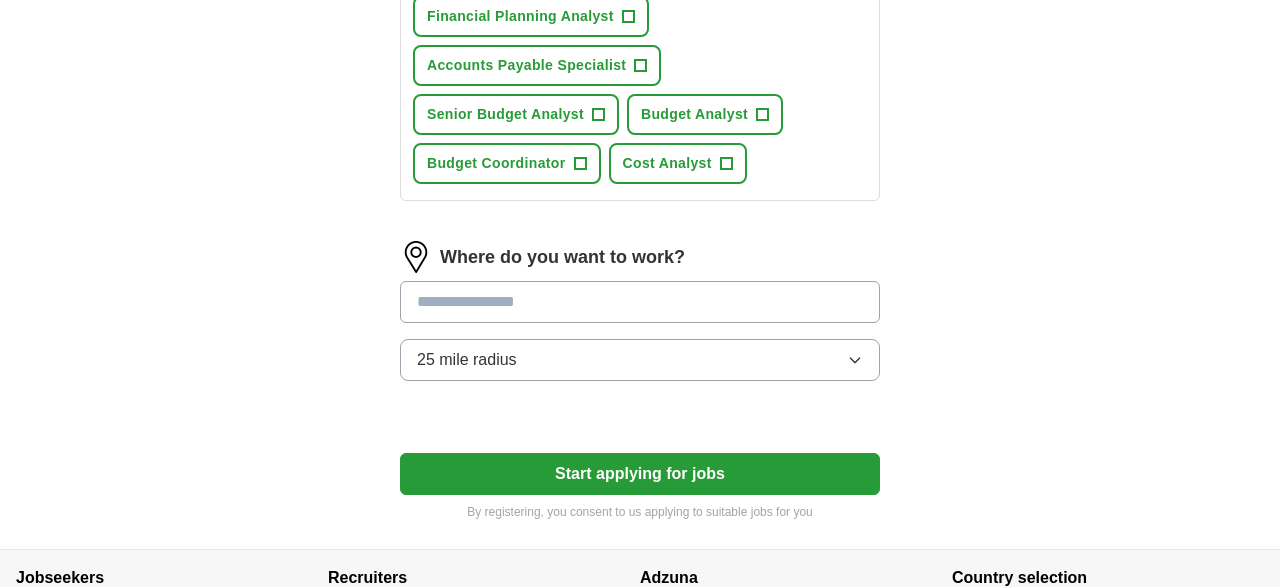scroll, scrollTop: 1057, scrollLeft: 0, axis: vertical 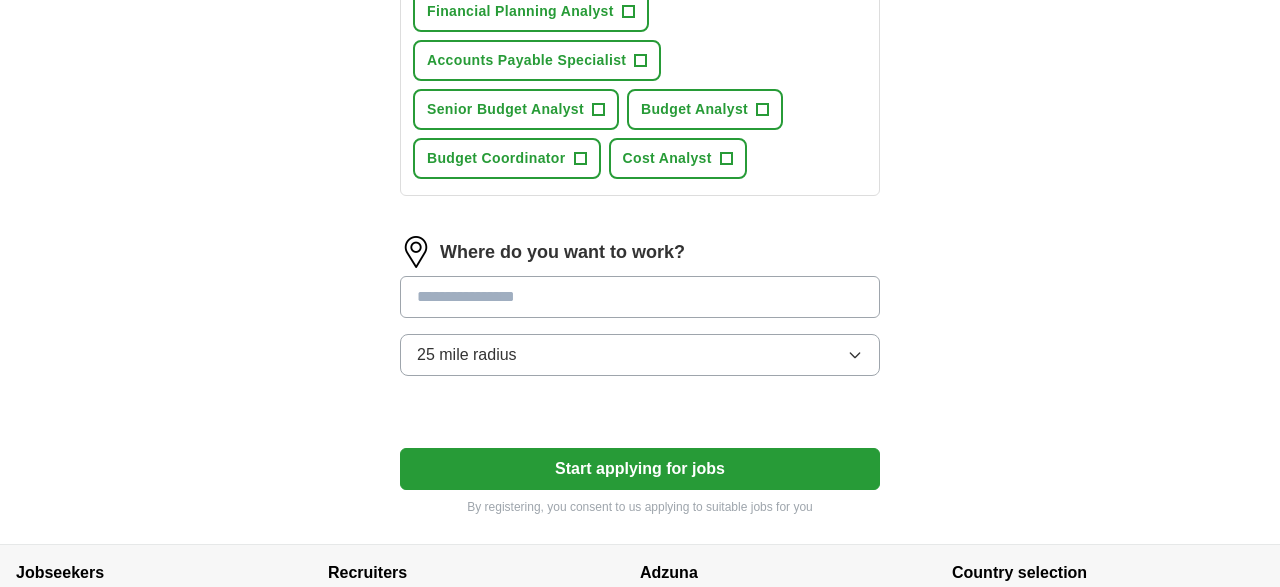 click at bounding box center (640, 297) 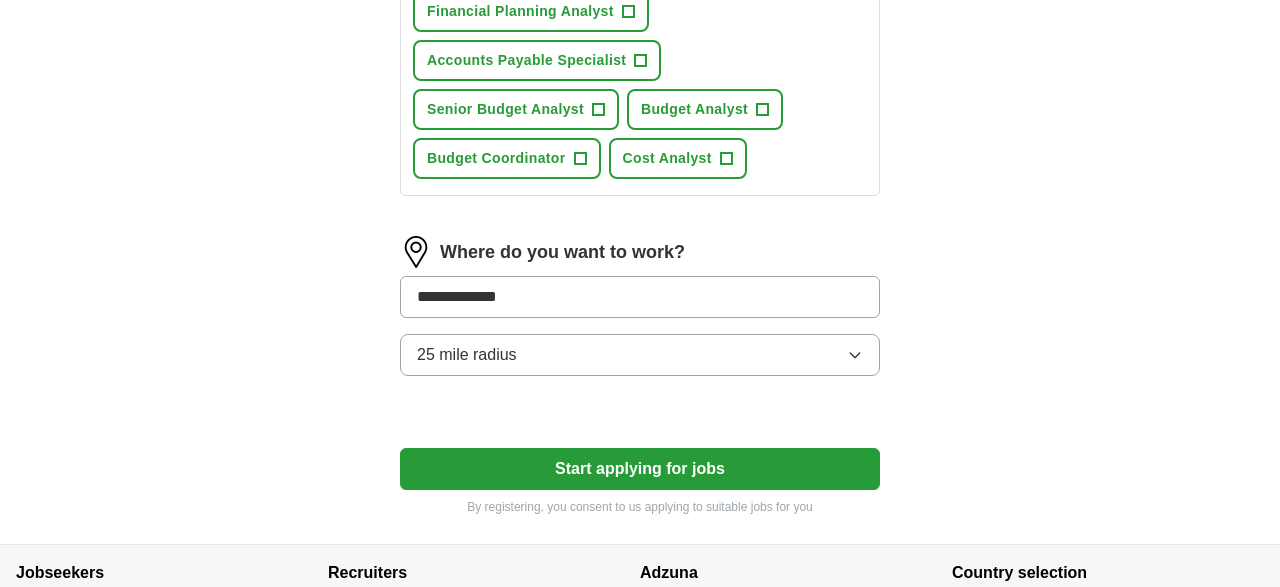type on "**********" 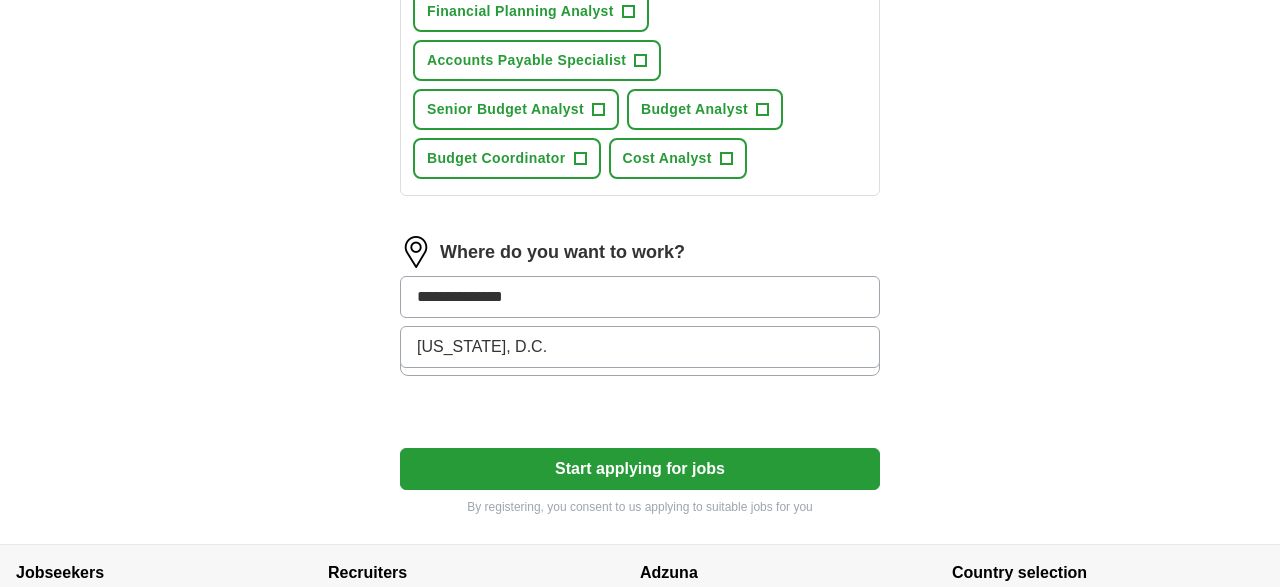 click on "[US_STATE], D.C." at bounding box center (640, 347) 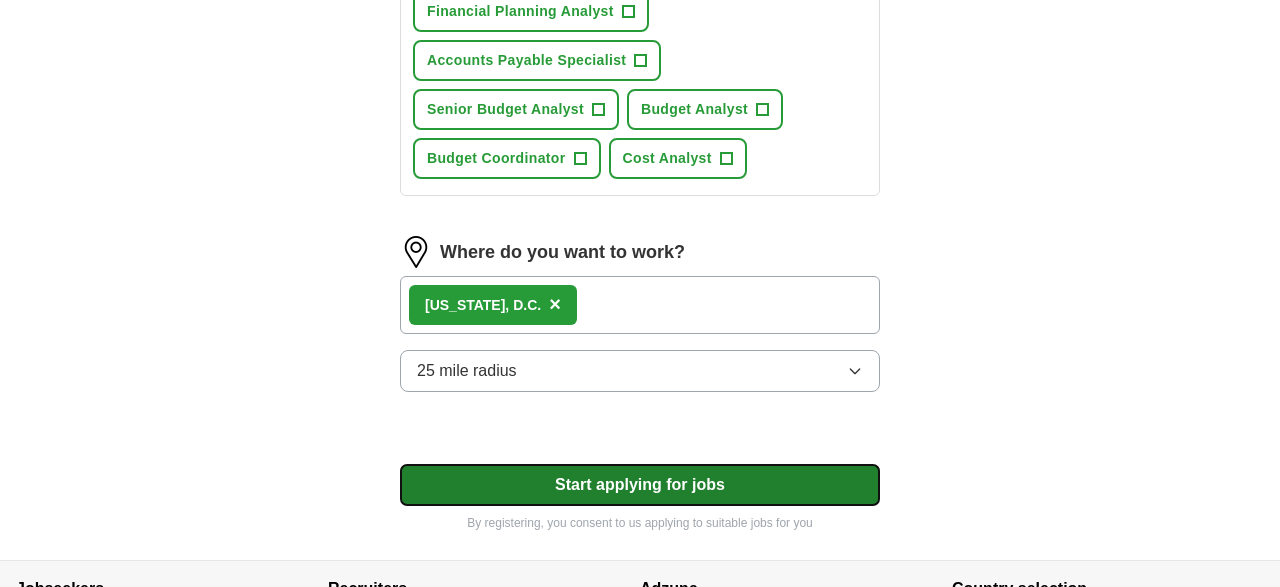 click on "Start applying for jobs" at bounding box center [640, 485] 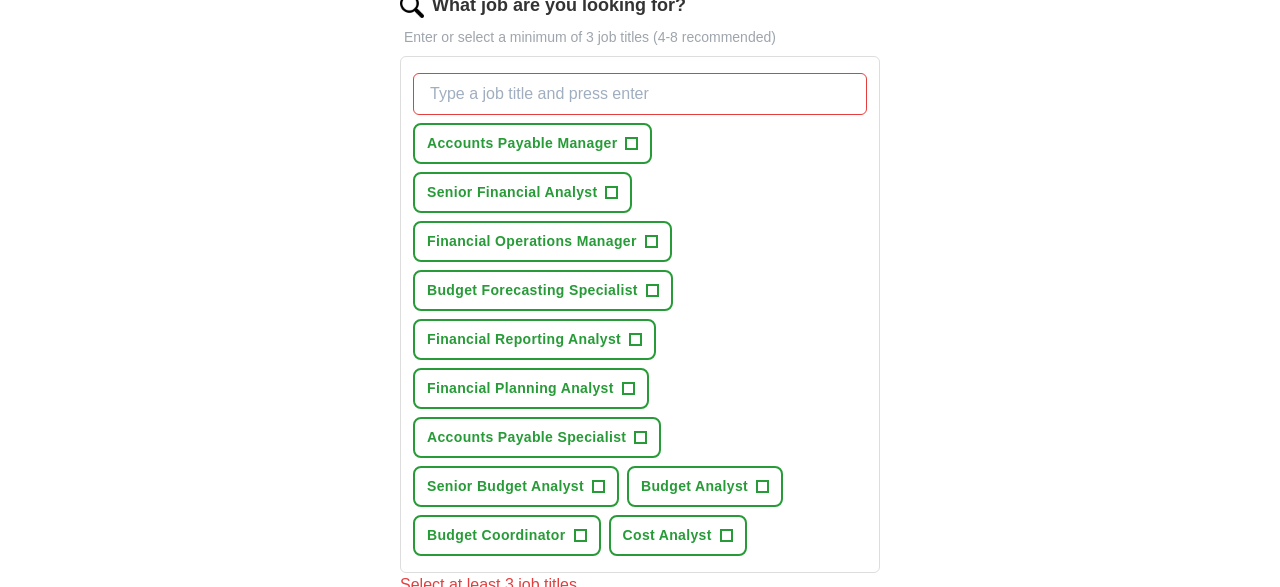 scroll, scrollTop: 678, scrollLeft: 0, axis: vertical 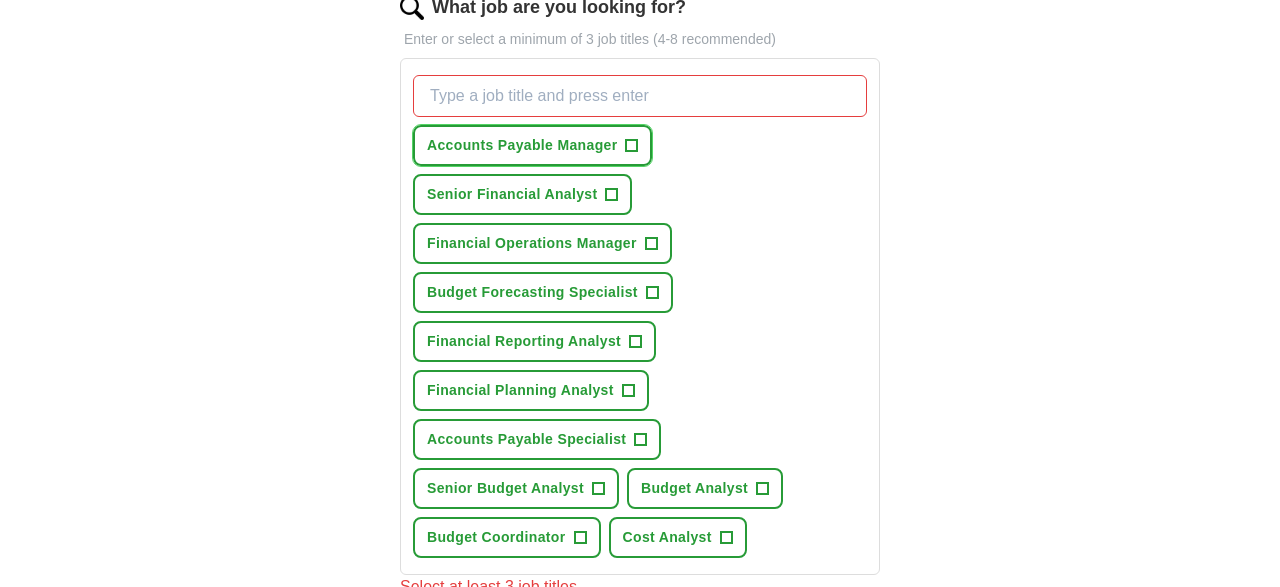 click on "Accounts Payable Manager +" at bounding box center [532, 145] 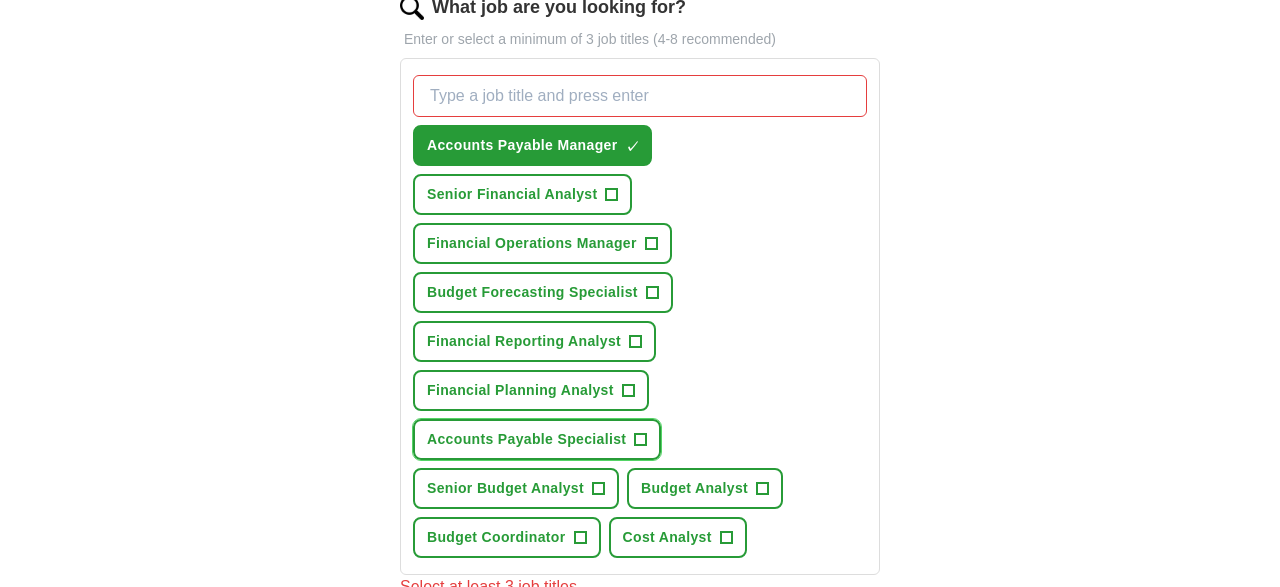 click on "Accounts Payable Specialist +" at bounding box center (537, 439) 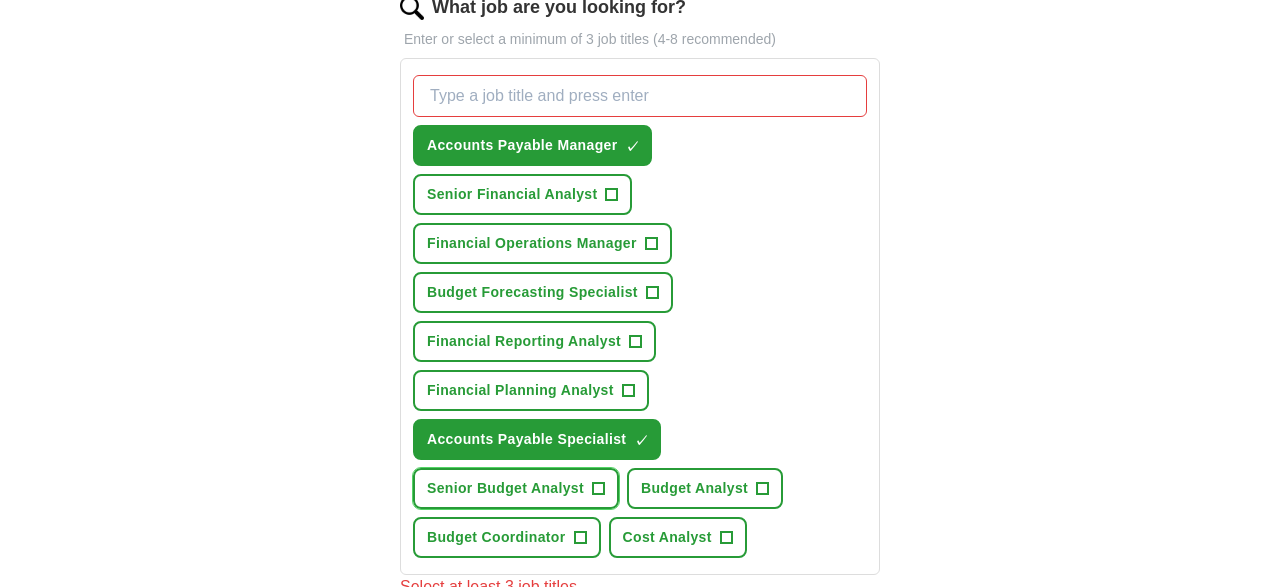 click on "Senior Budget Analyst +" at bounding box center (516, 488) 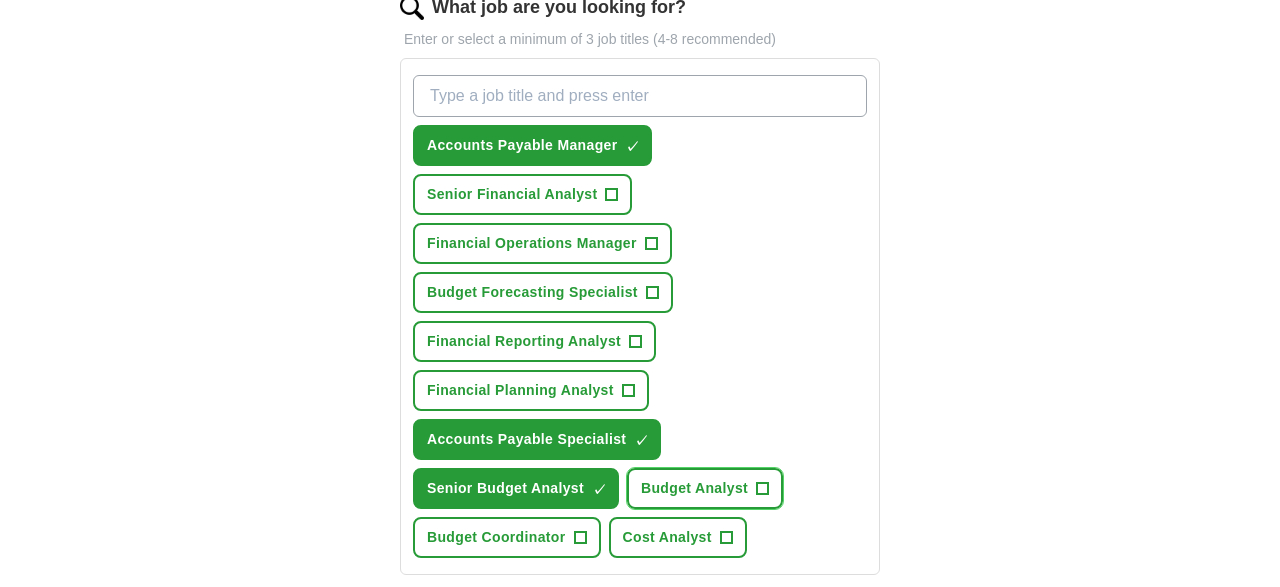click on "Budget Analyst +" at bounding box center [705, 488] 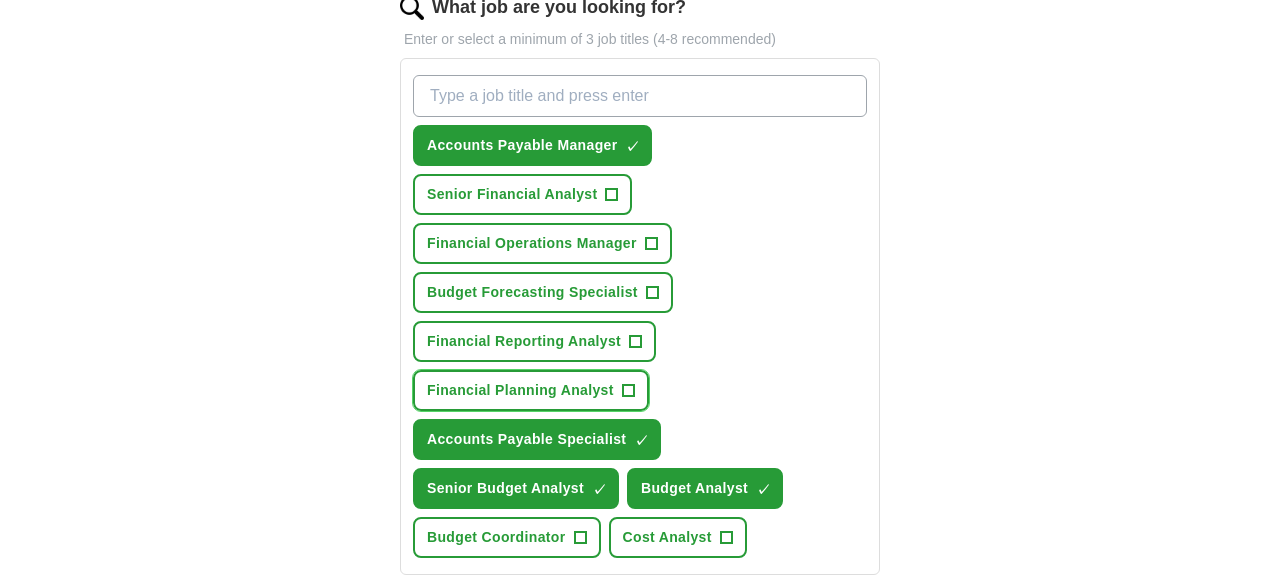 click on "Financial Planning Analyst +" at bounding box center [531, 390] 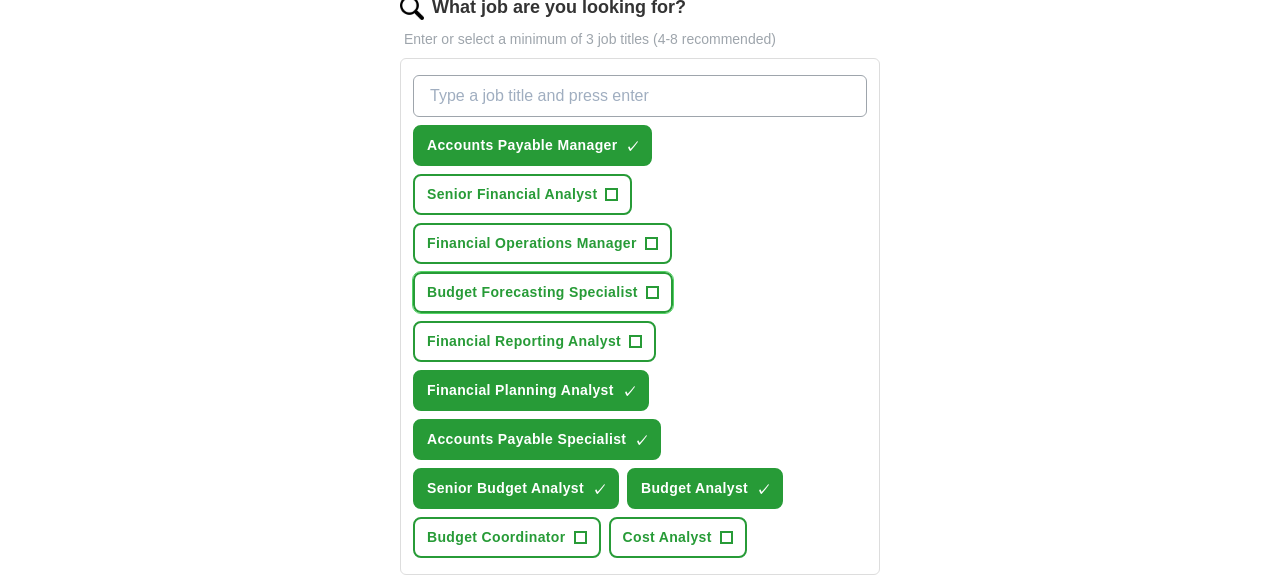 click on "+" at bounding box center [652, 293] 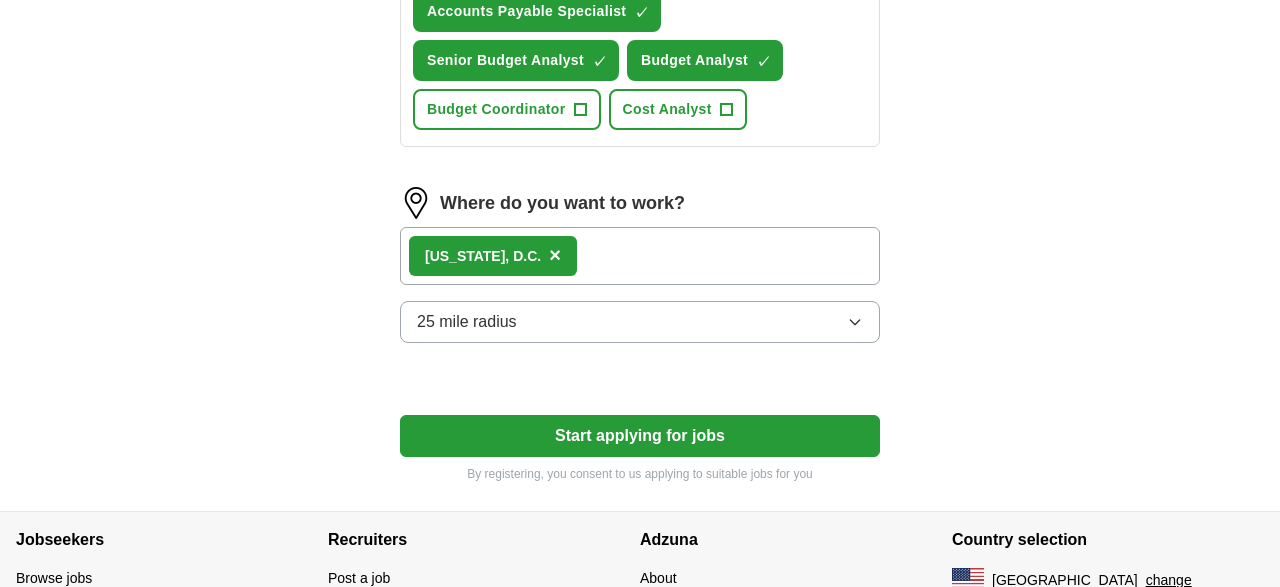 scroll, scrollTop: 1137, scrollLeft: 0, axis: vertical 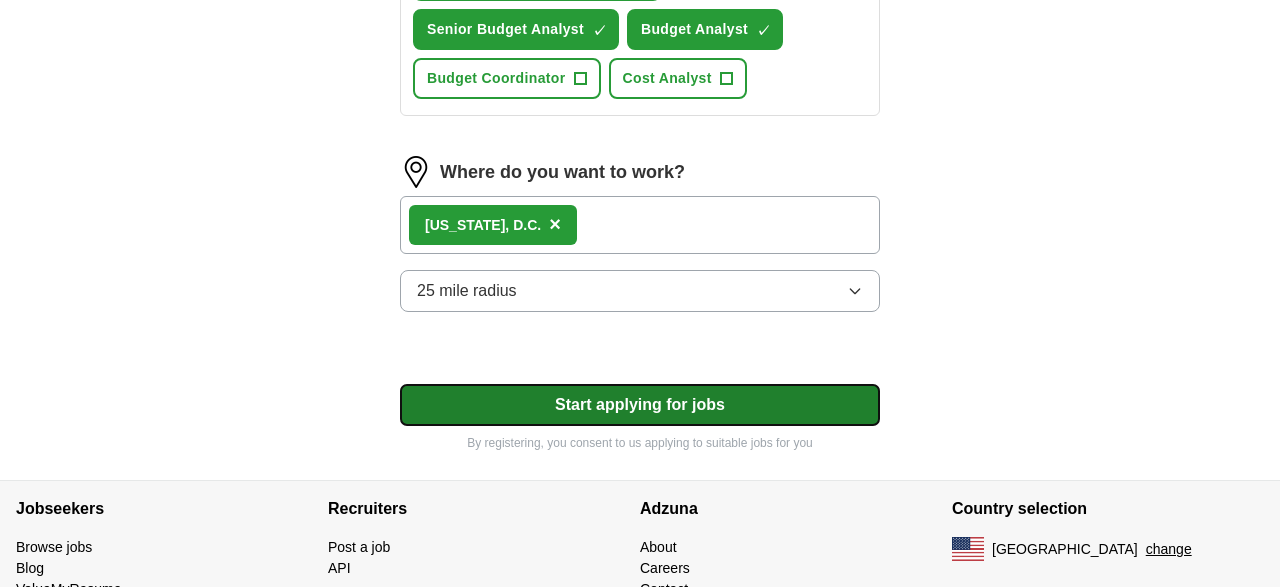click on "Start applying for jobs" at bounding box center (640, 405) 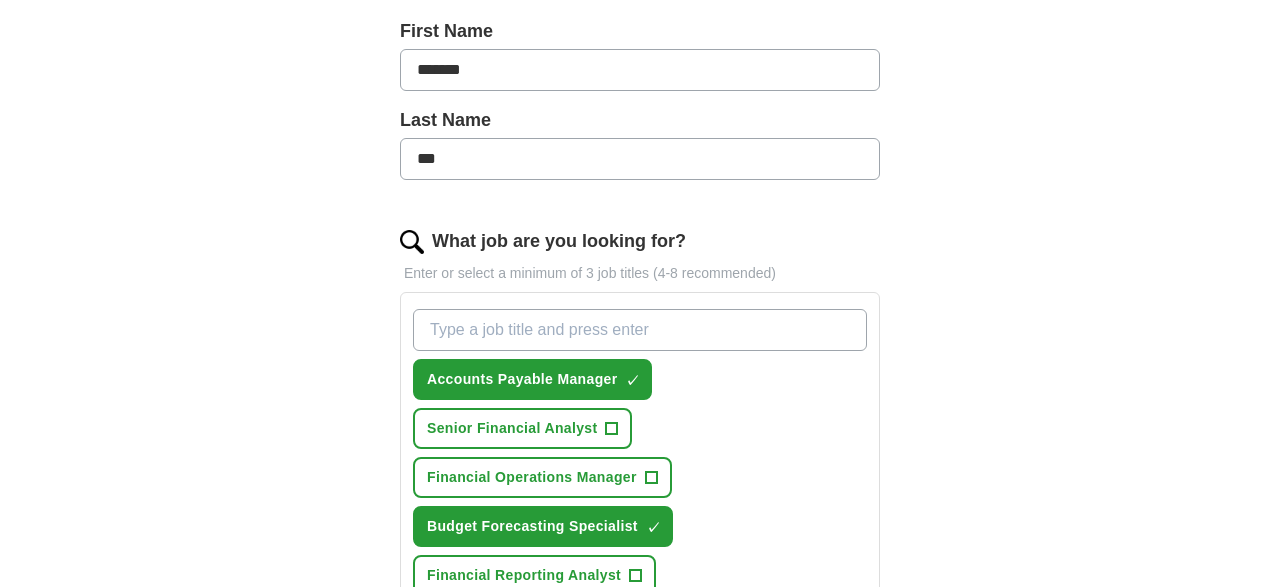 select on "**" 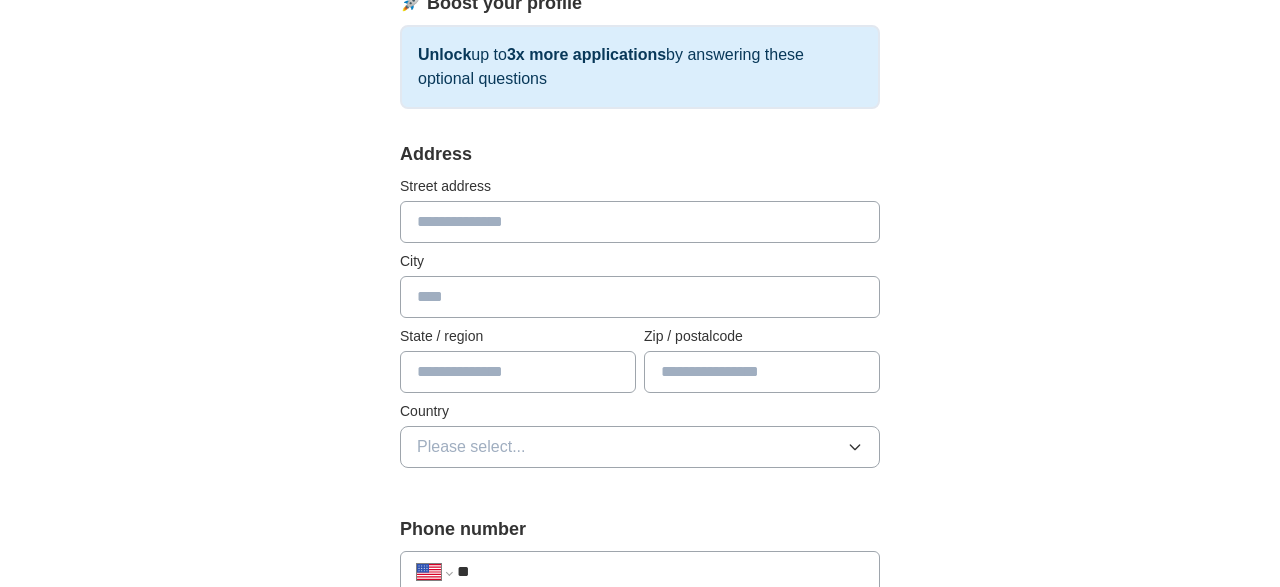 scroll, scrollTop: 310, scrollLeft: 0, axis: vertical 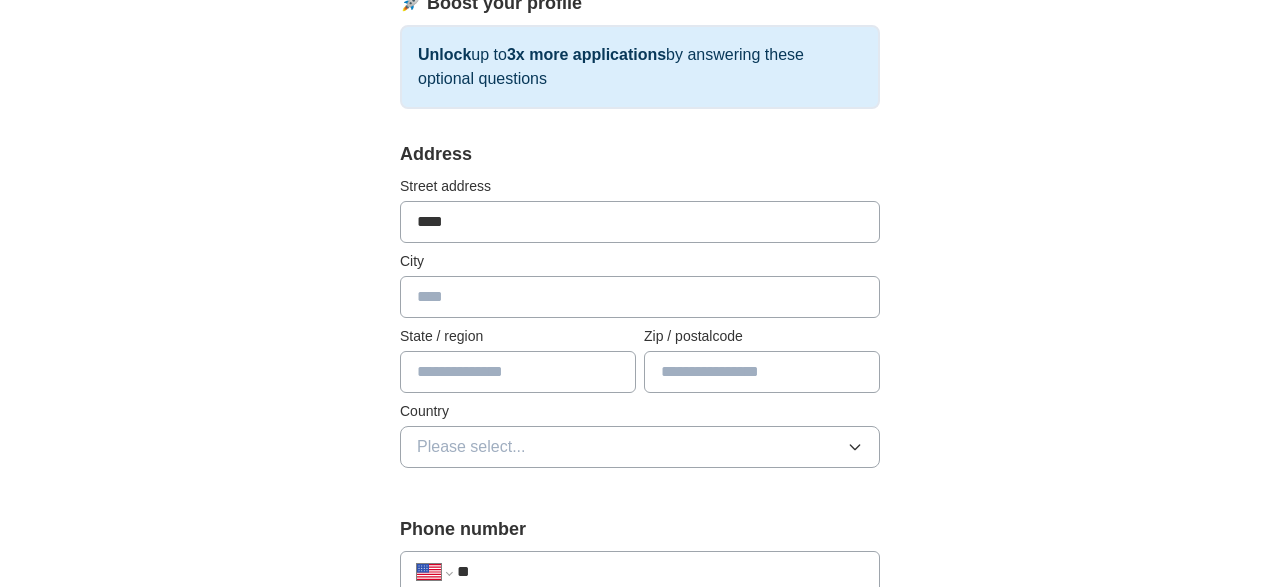 type on "**********" 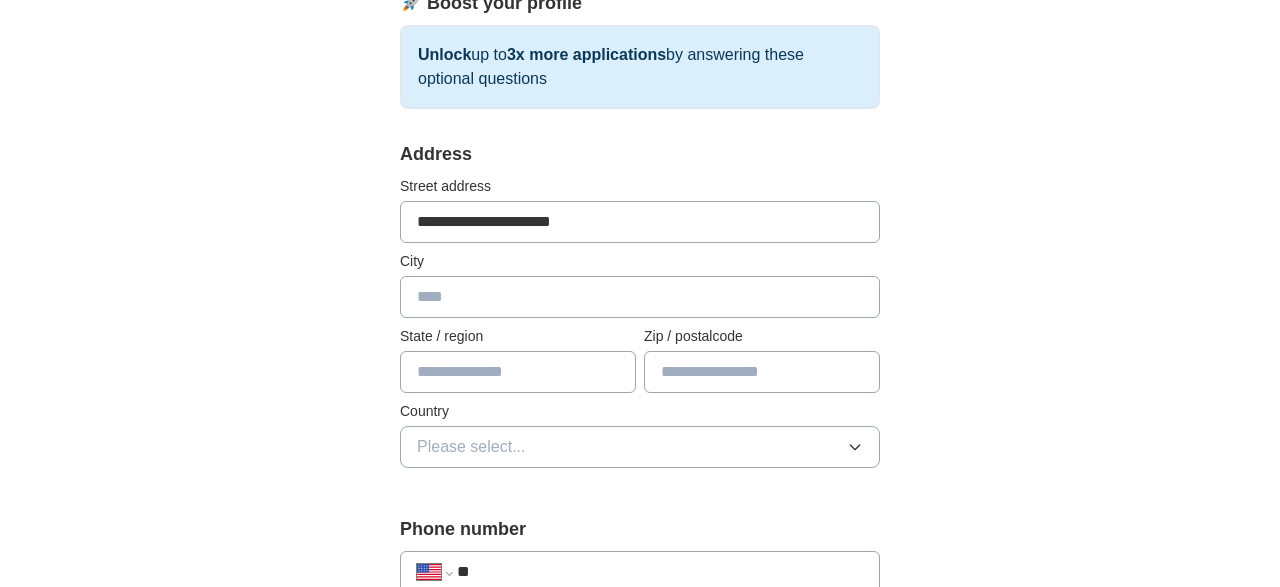 type on "**********" 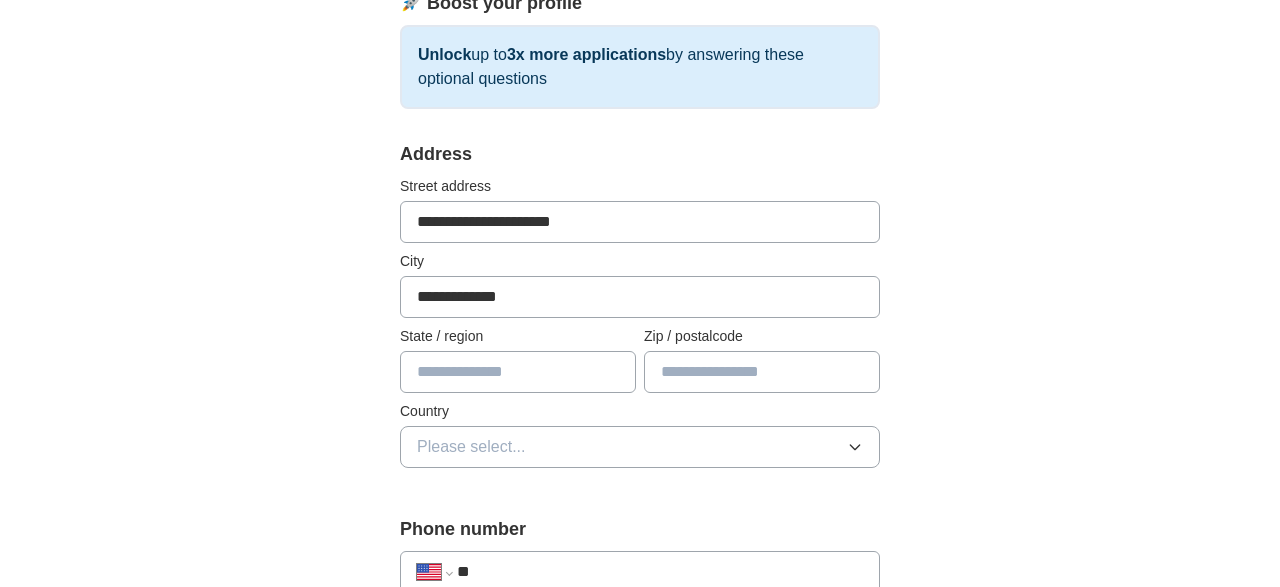 type on "********" 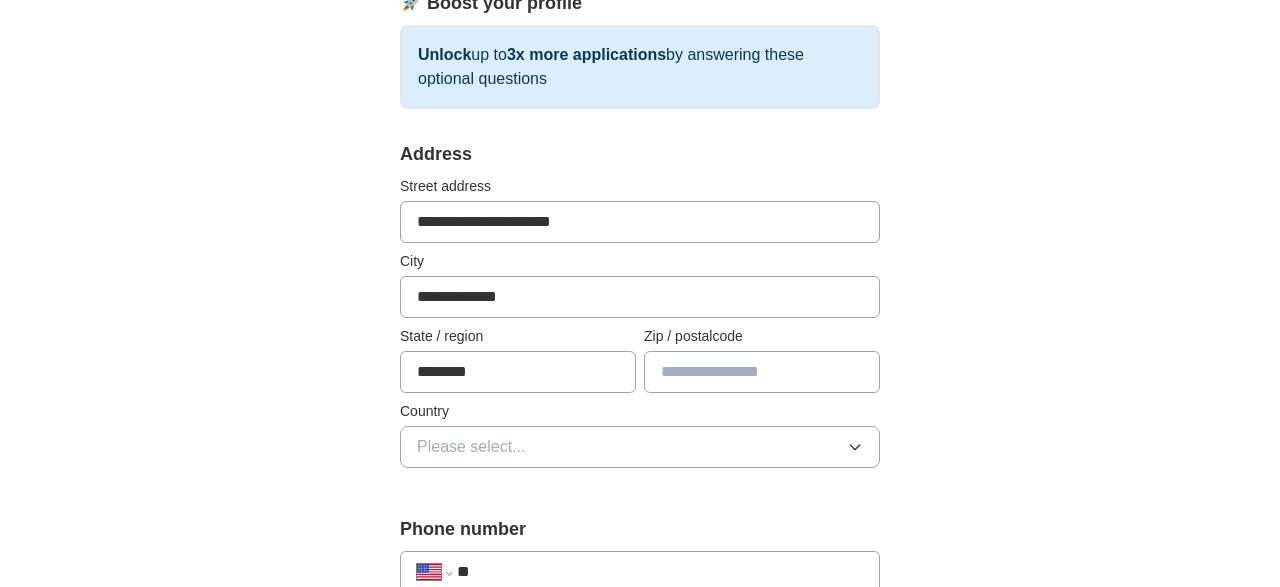type on "*****" 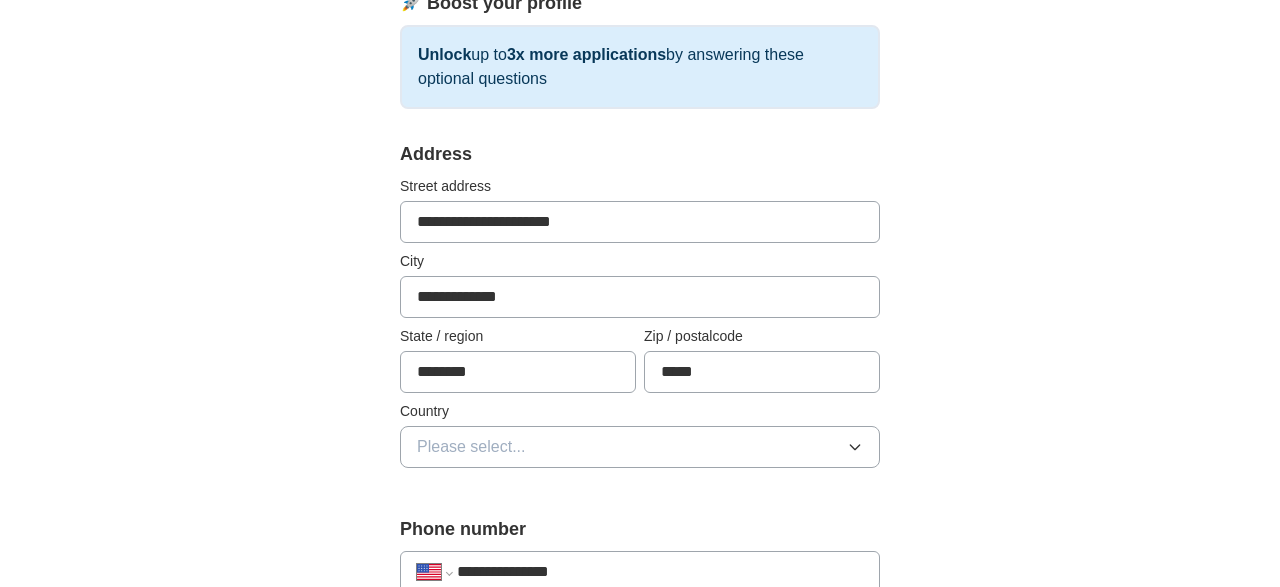 type on "**********" 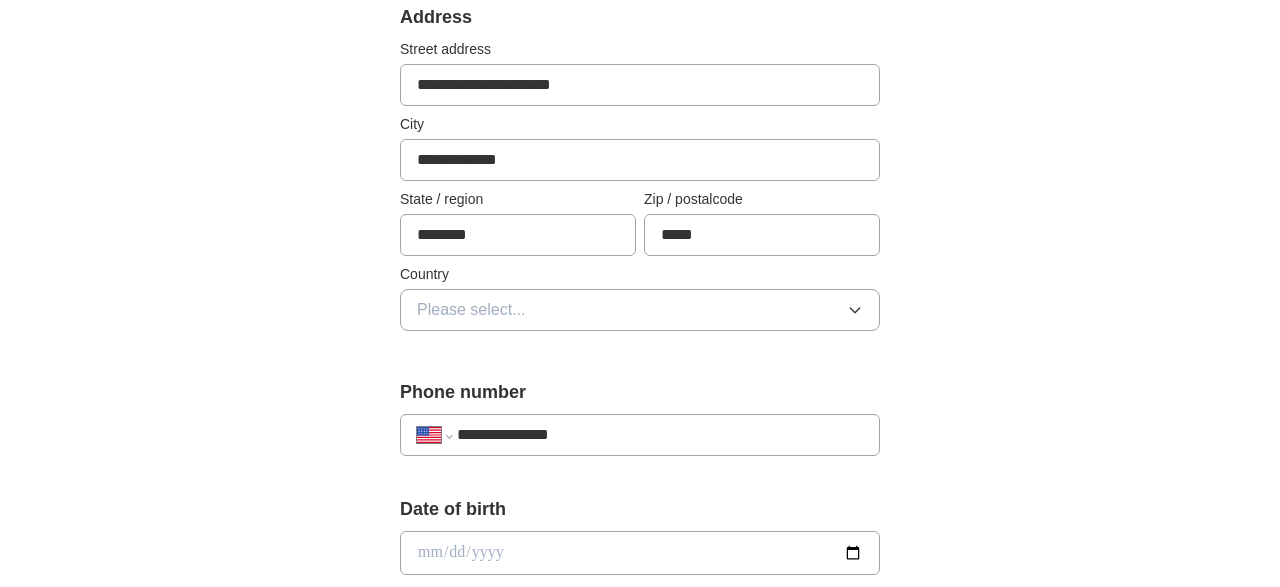 scroll, scrollTop: 450, scrollLeft: 0, axis: vertical 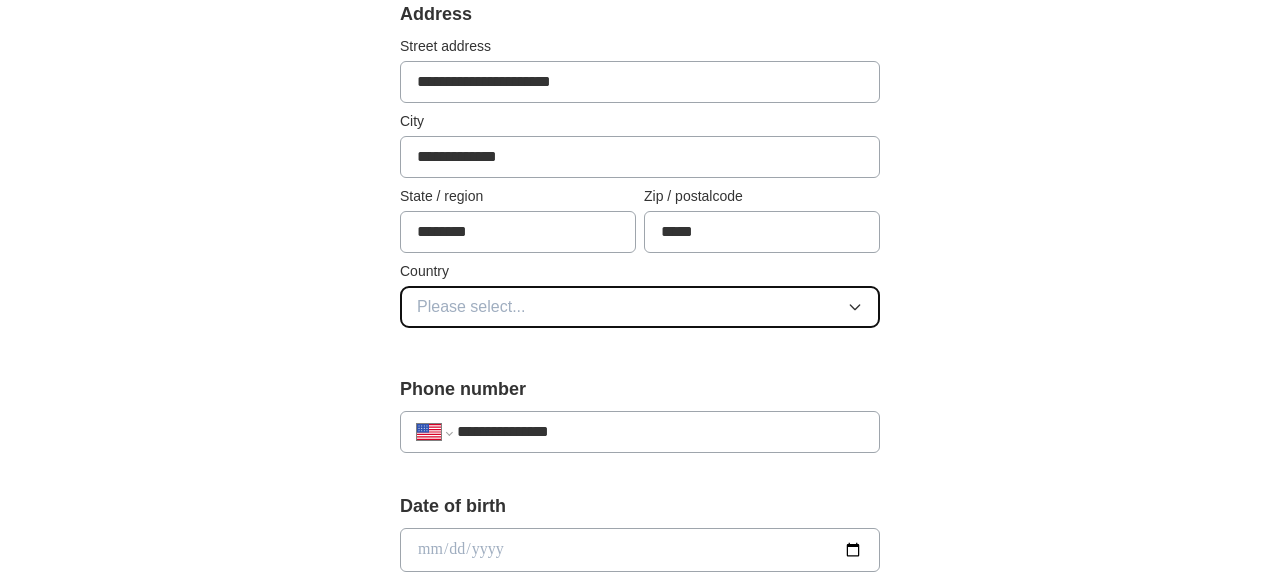 click on "Please select..." at bounding box center [471, 307] 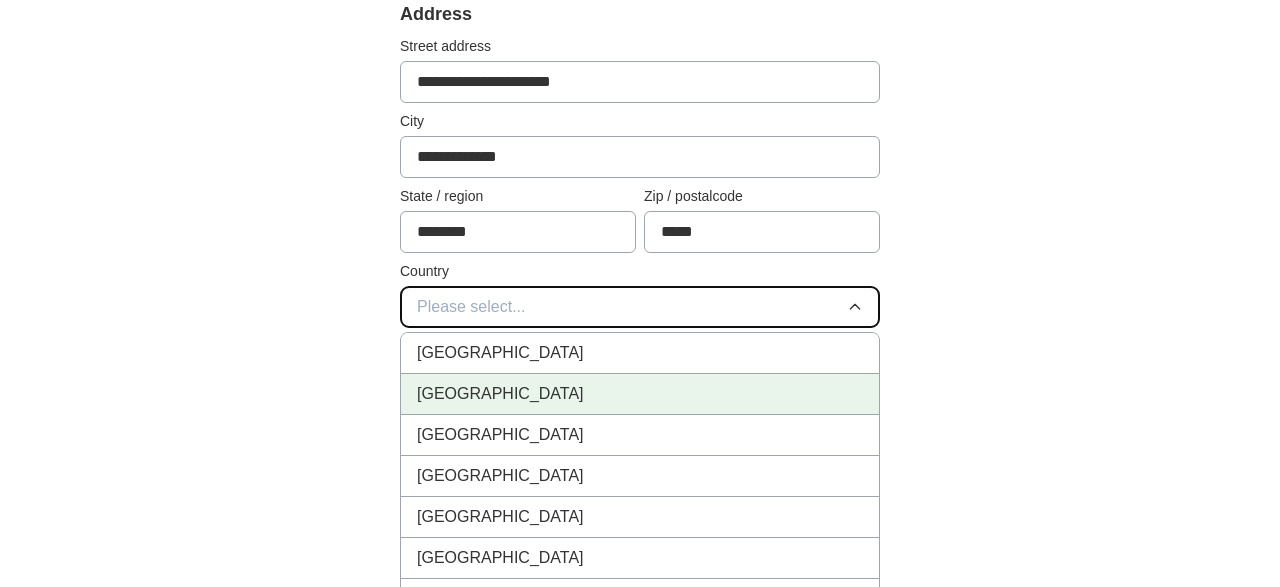 click on "[GEOGRAPHIC_DATA]" at bounding box center [500, 394] 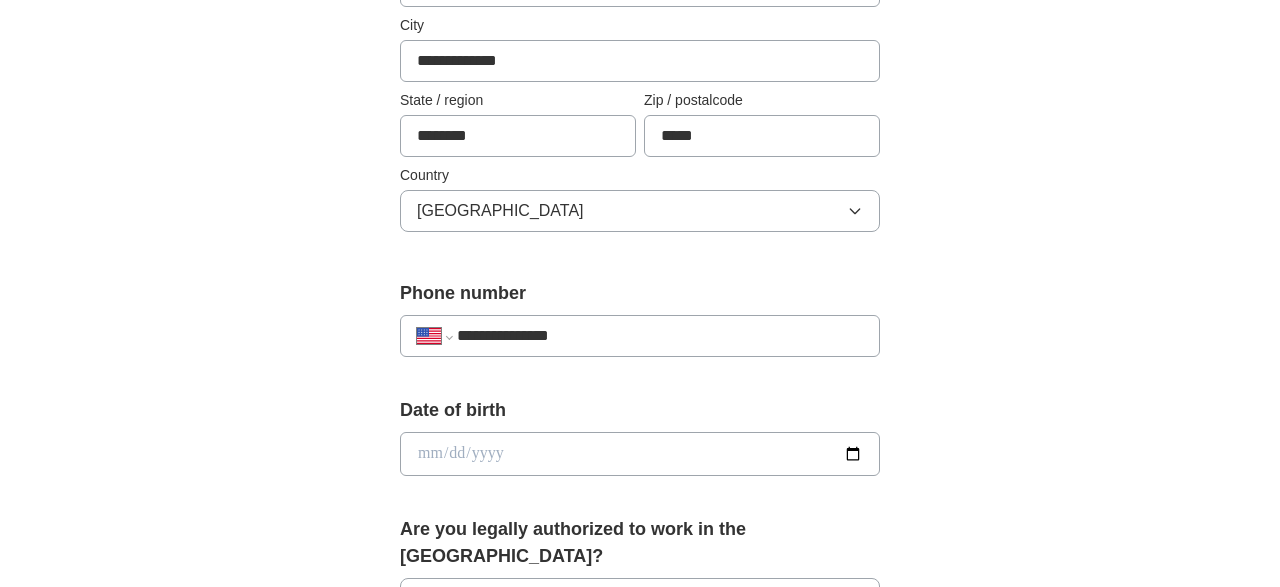 scroll, scrollTop: 568, scrollLeft: 0, axis: vertical 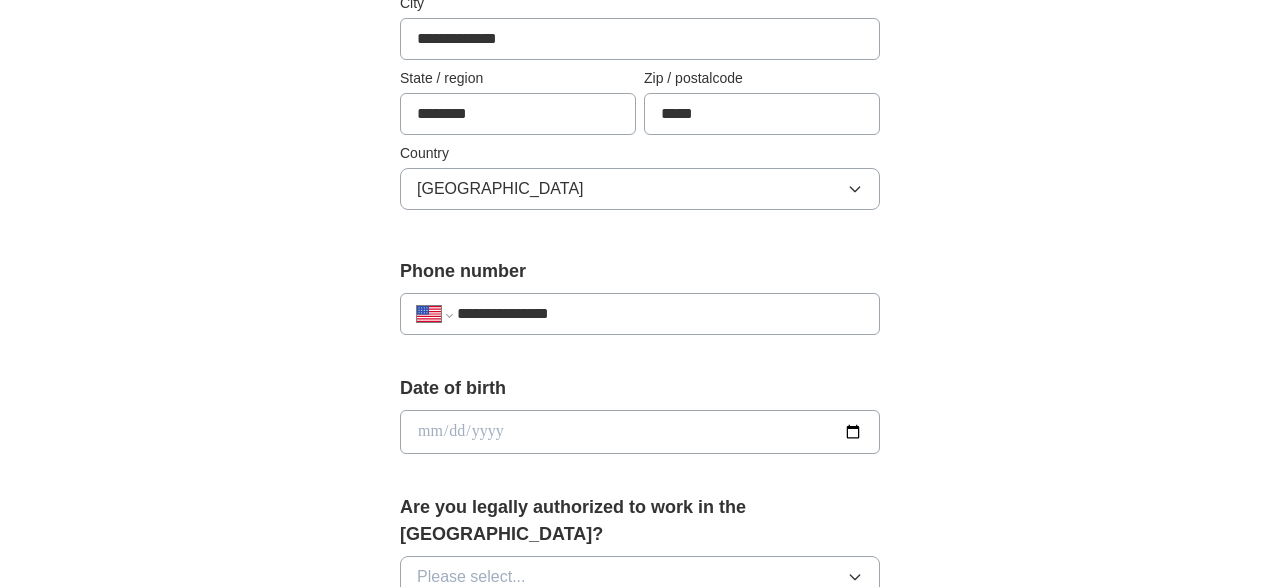 click at bounding box center (640, 432) 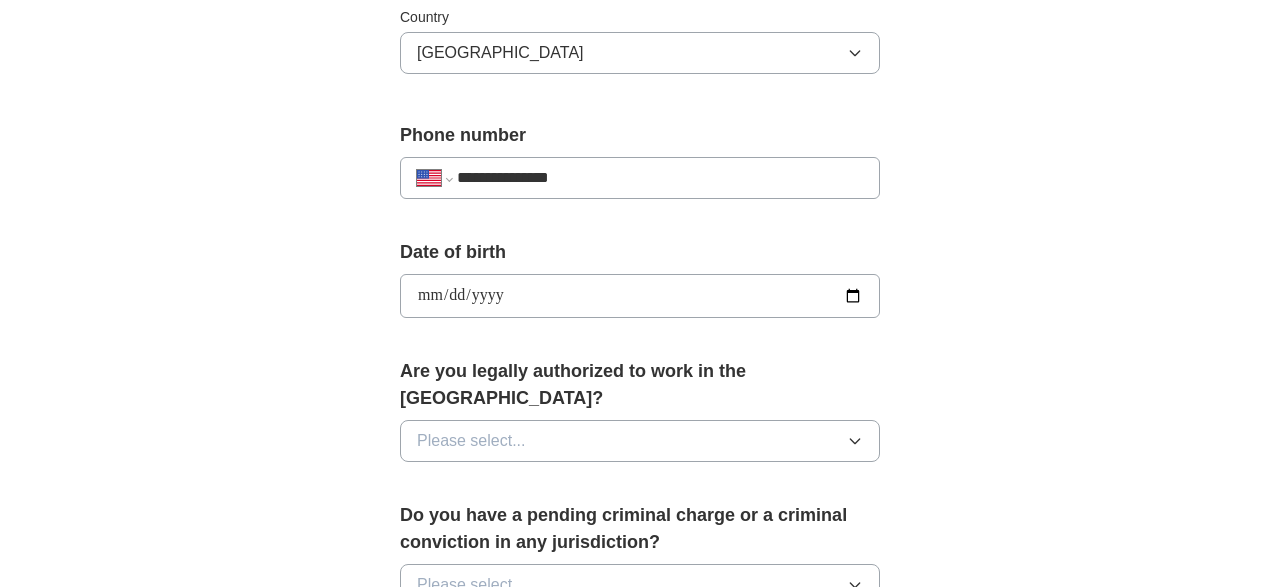 scroll, scrollTop: 709, scrollLeft: 0, axis: vertical 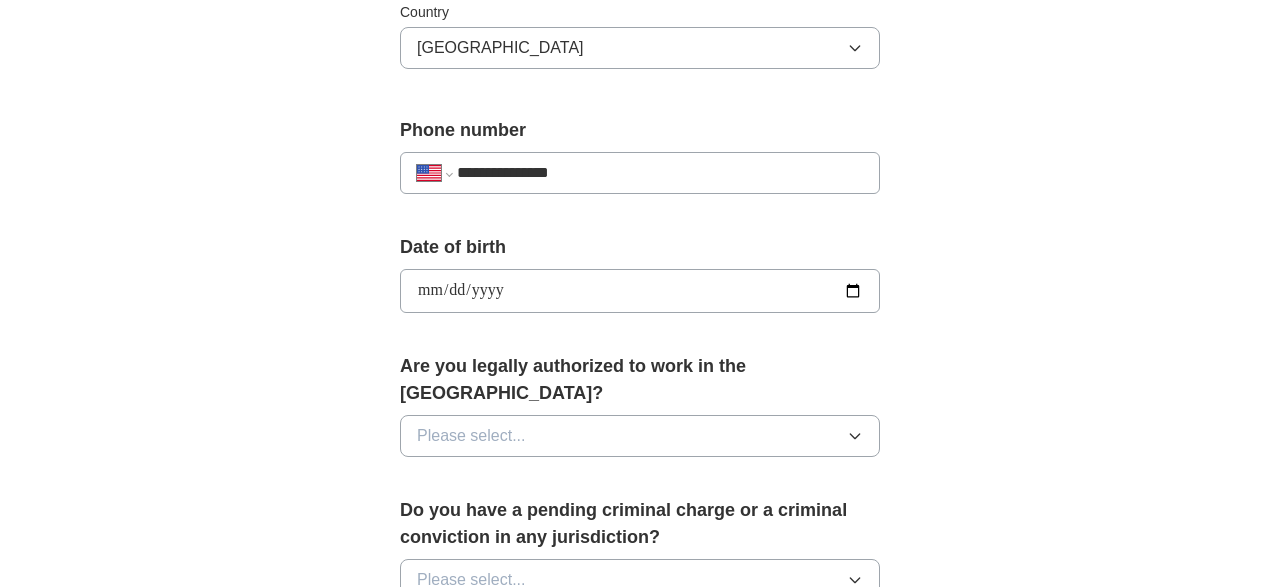click on "Please select..." at bounding box center (640, 436) 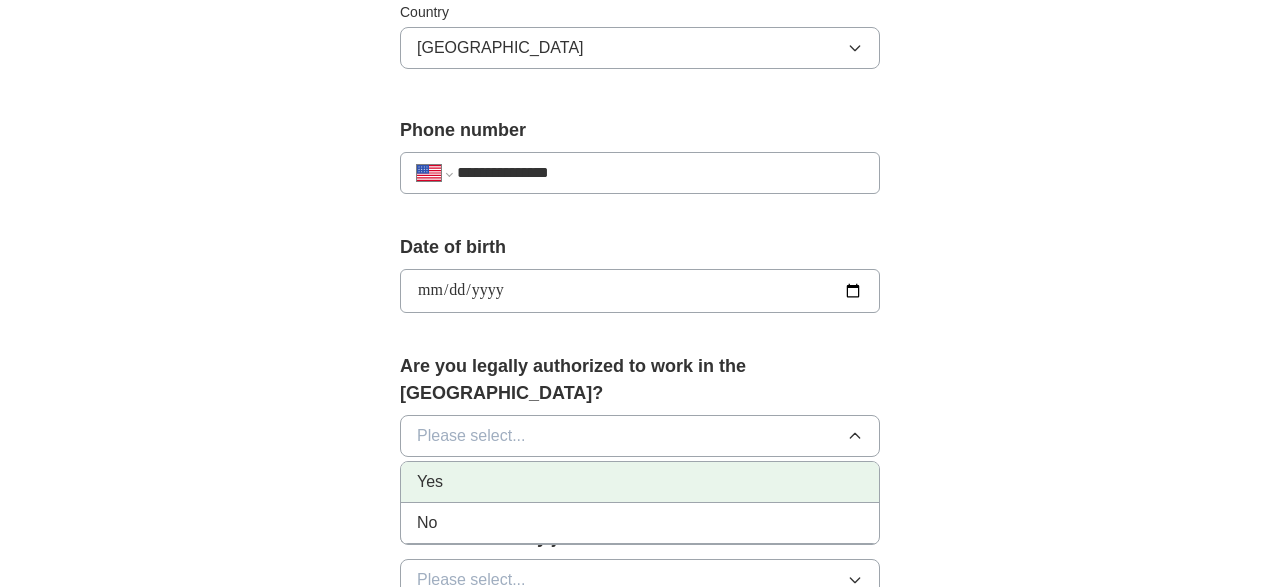 click on "Yes" at bounding box center (640, 482) 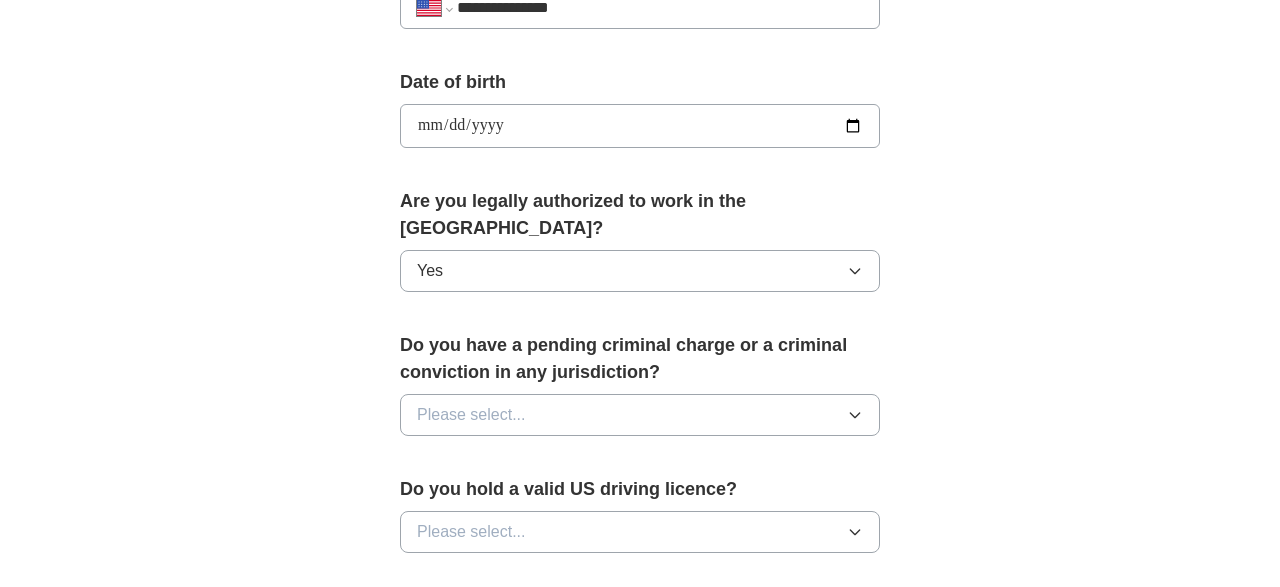 scroll, scrollTop: 876, scrollLeft: 0, axis: vertical 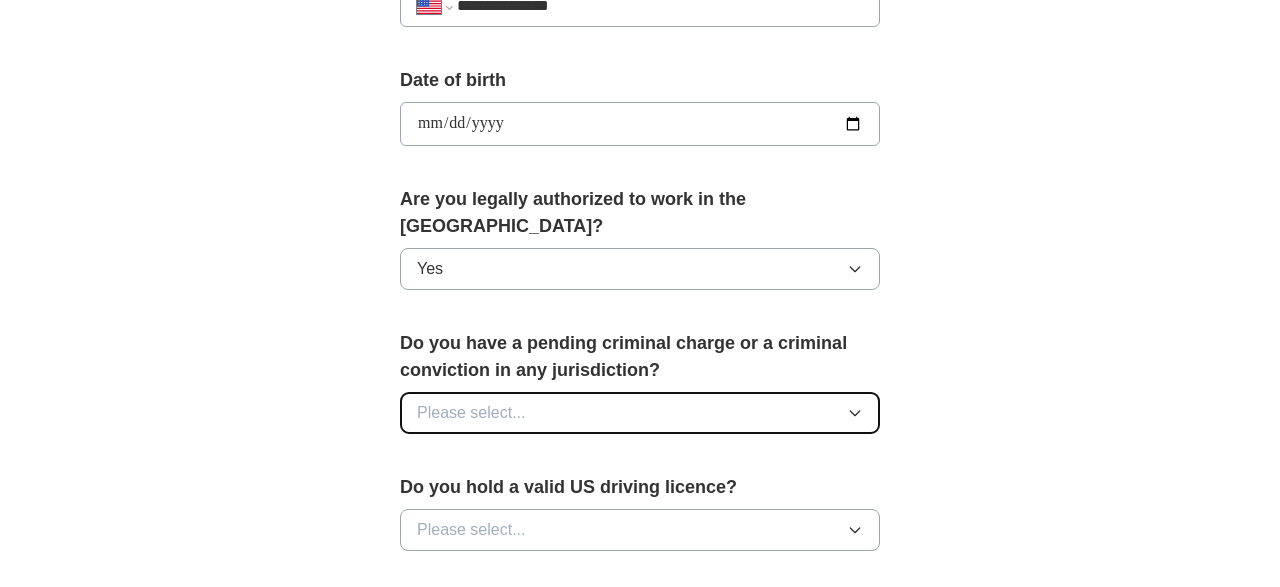 click on "Please select..." at bounding box center (640, 413) 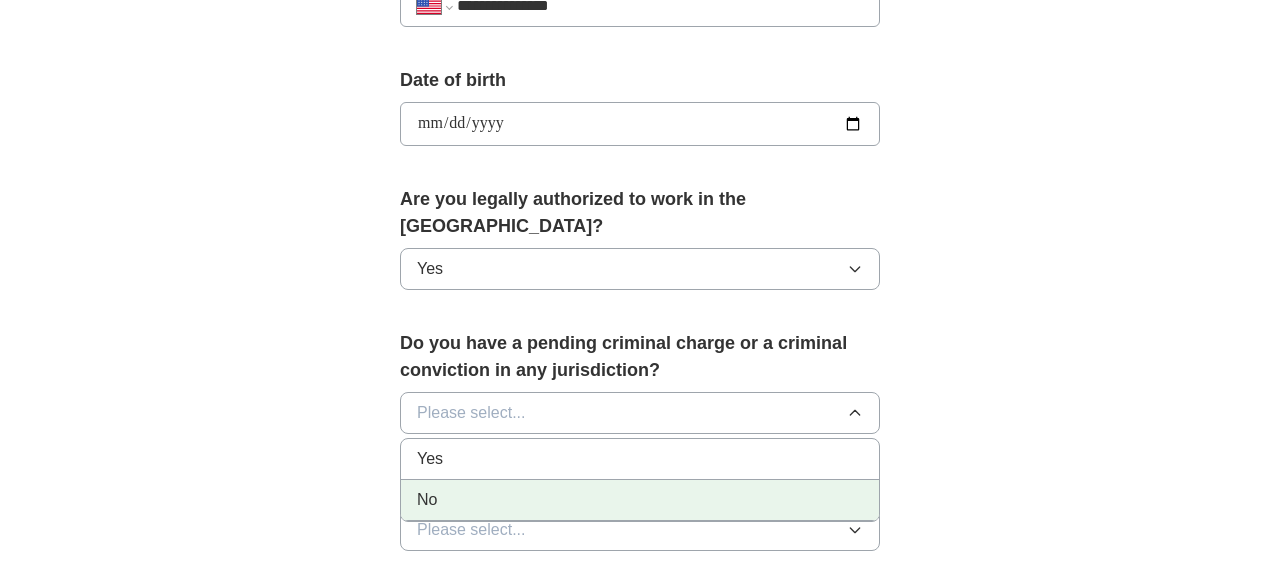 click on "No" at bounding box center (640, 500) 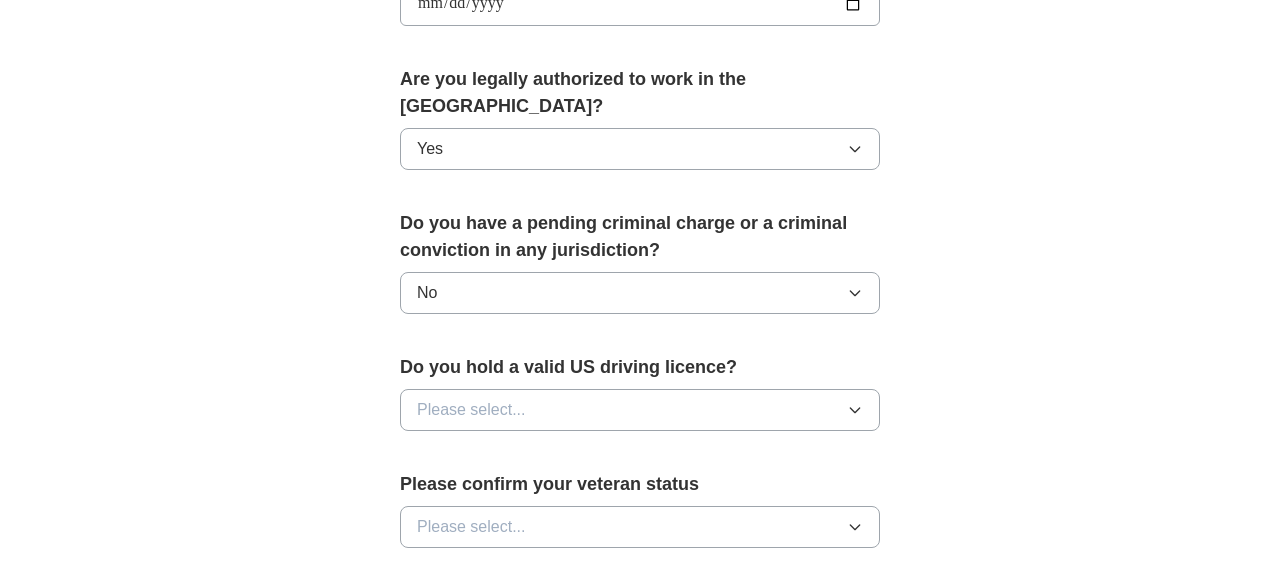 scroll, scrollTop: 996, scrollLeft: 0, axis: vertical 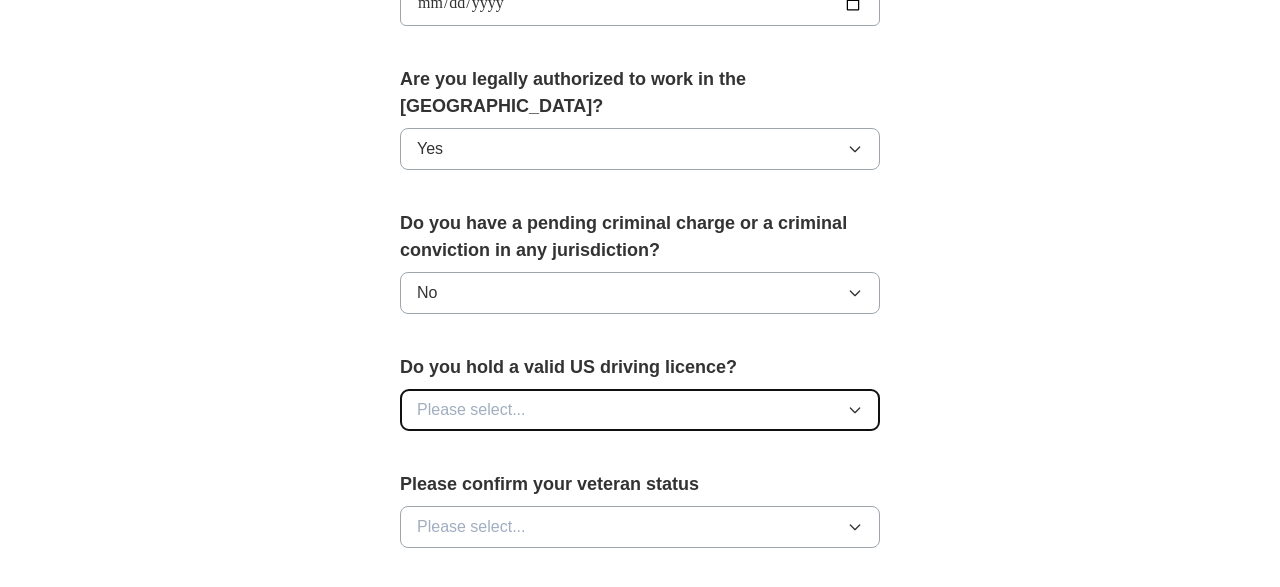 click on "Please select..." at bounding box center [640, 410] 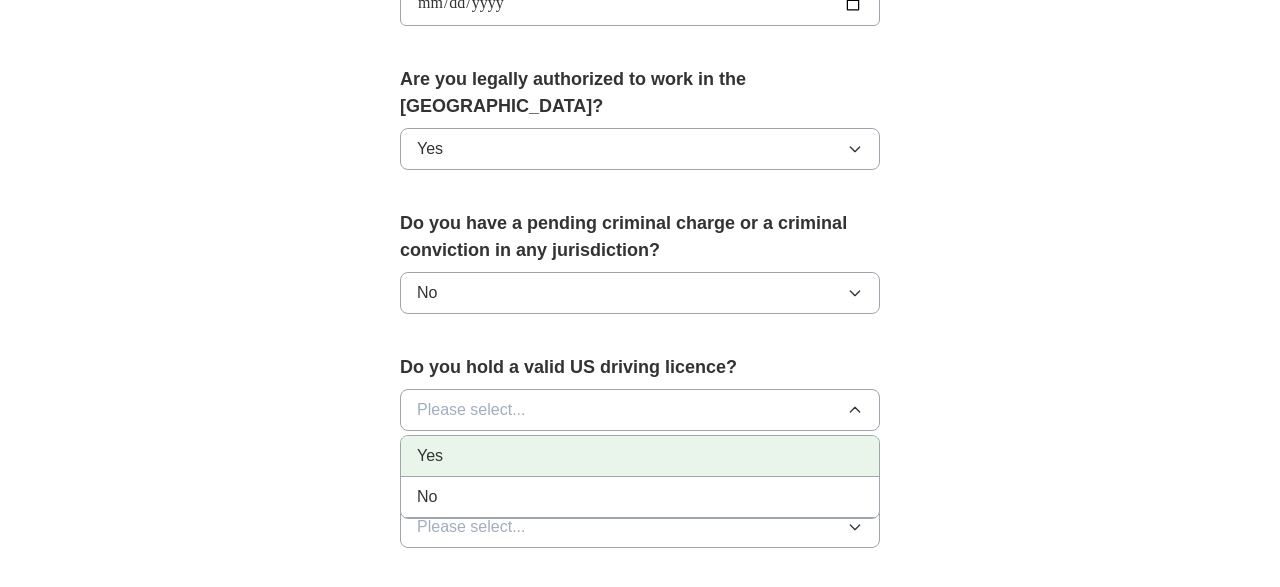 click on "Yes" at bounding box center [640, 456] 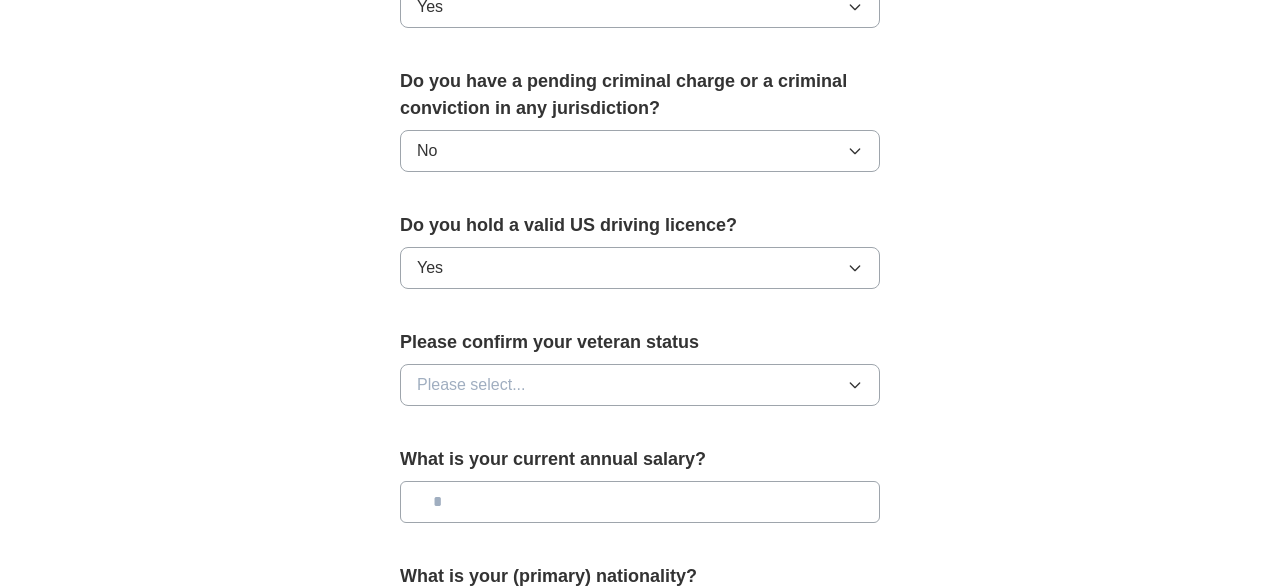 scroll, scrollTop: 1142, scrollLeft: 0, axis: vertical 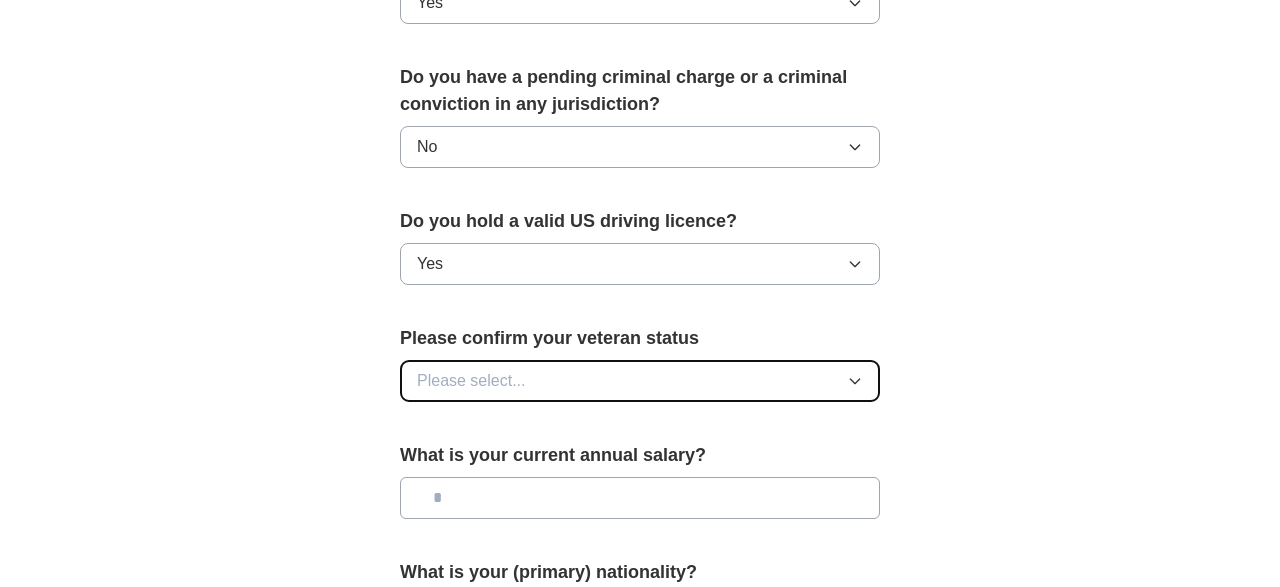 click on "Please select..." at bounding box center [640, 381] 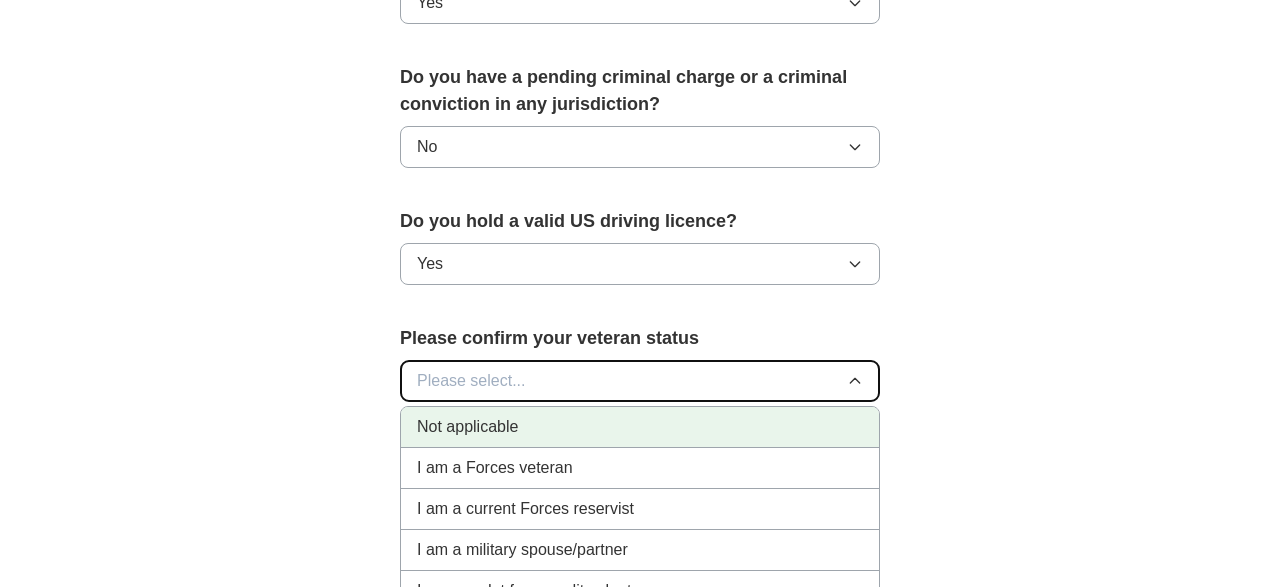 click on "Not applicable" at bounding box center [467, 427] 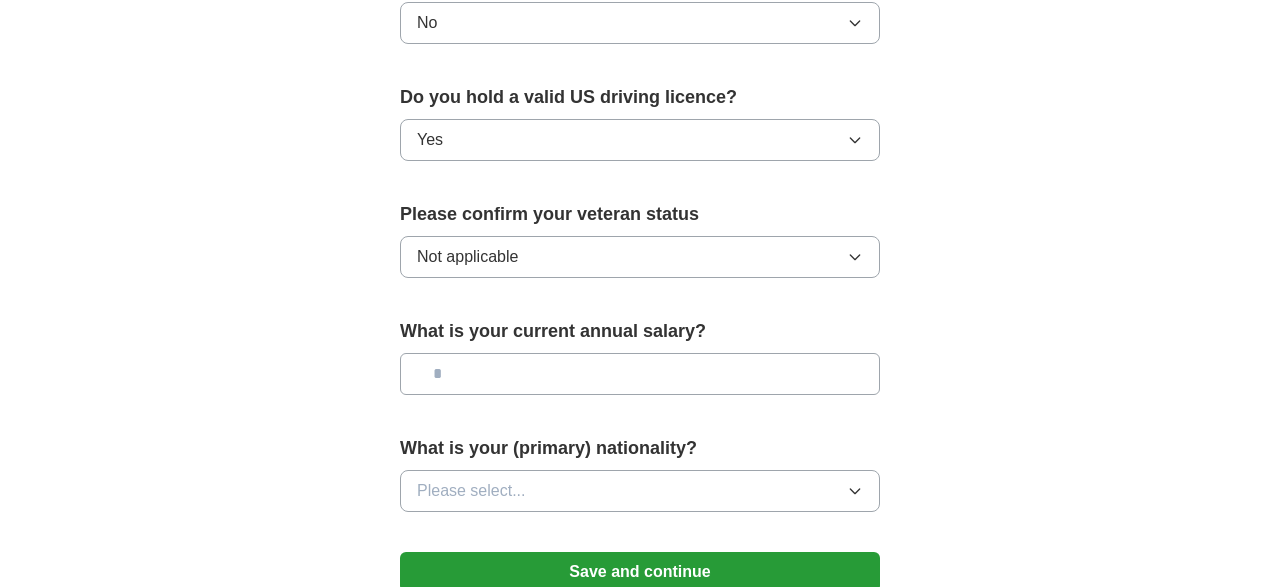 scroll, scrollTop: 1274, scrollLeft: 0, axis: vertical 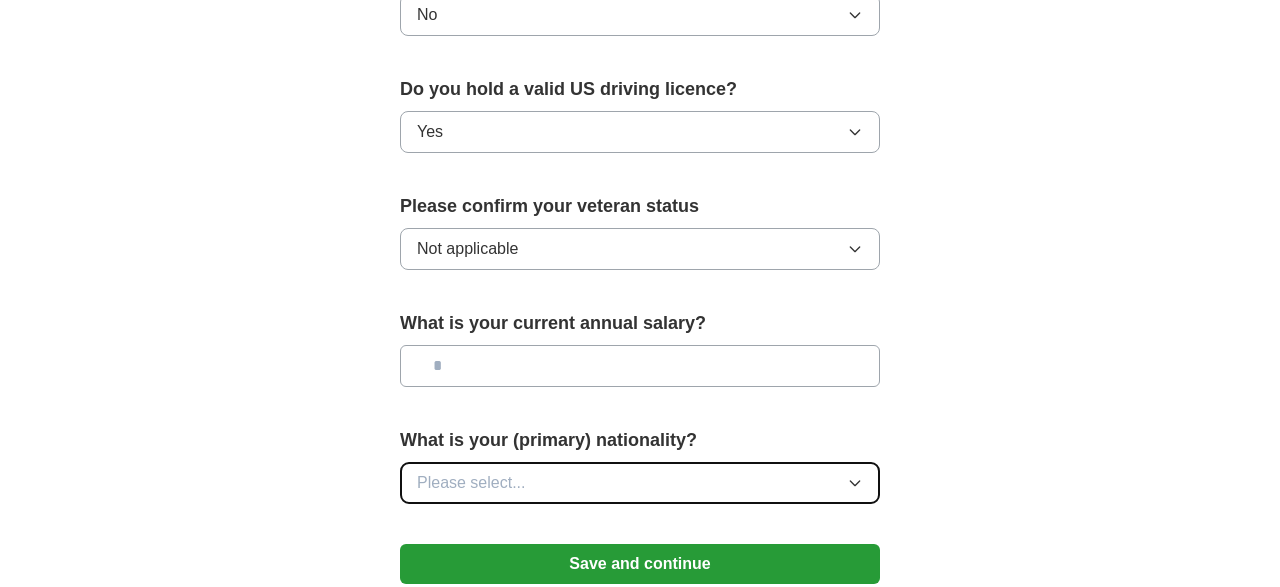 click 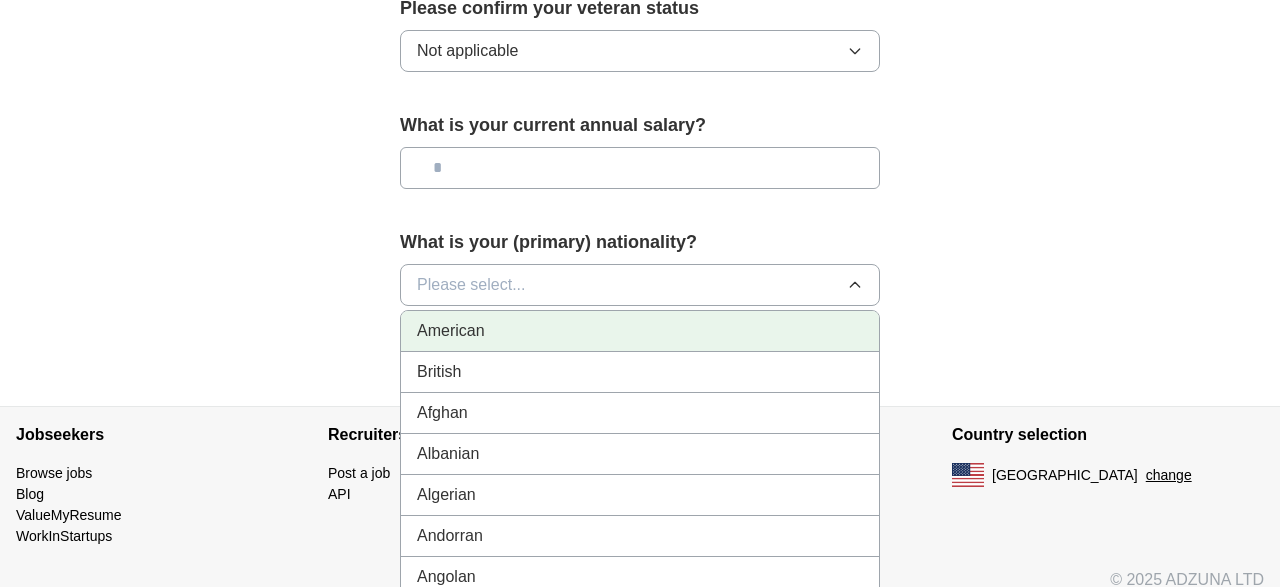 click on "American" at bounding box center [640, 331] 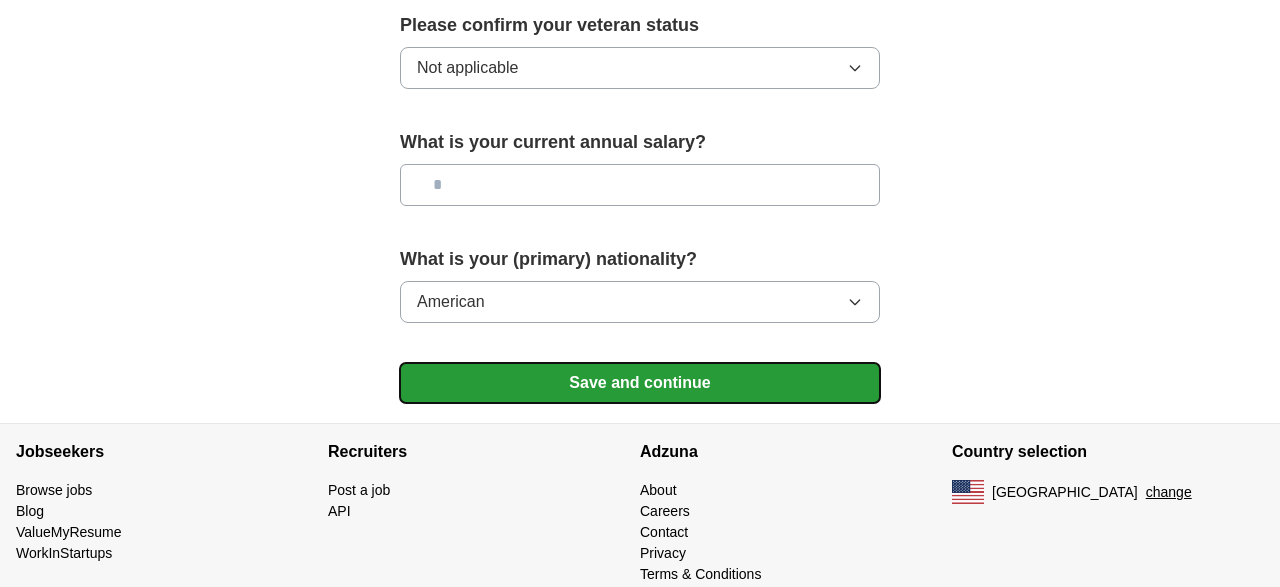 click on "Save and continue" at bounding box center (640, 383) 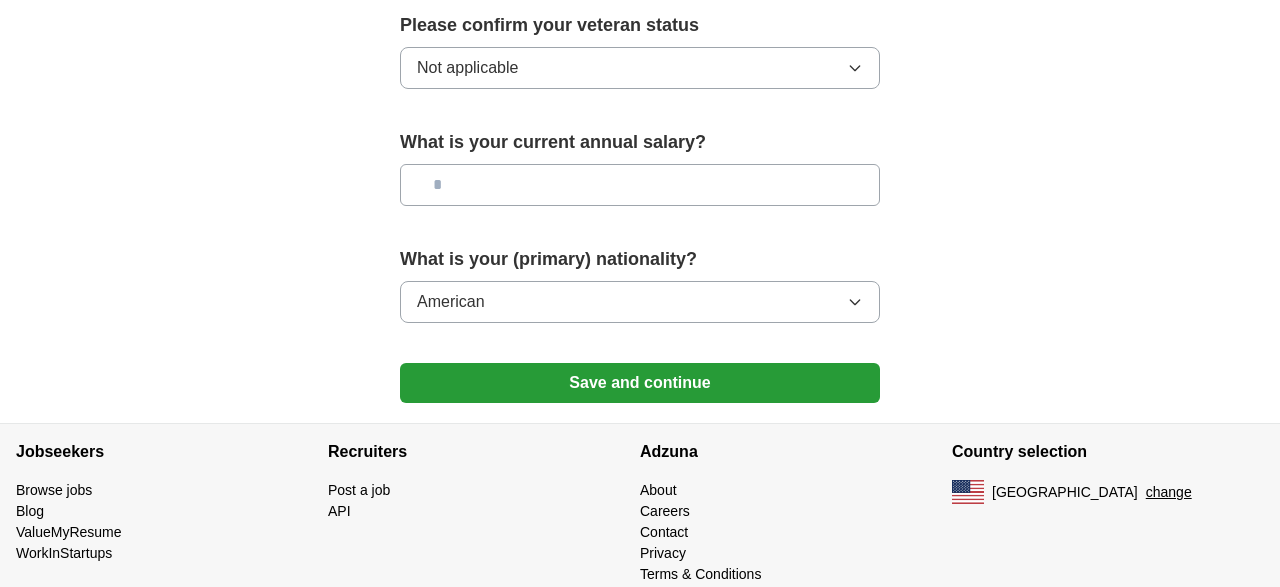 click on "**********" at bounding box center [640, -301] 